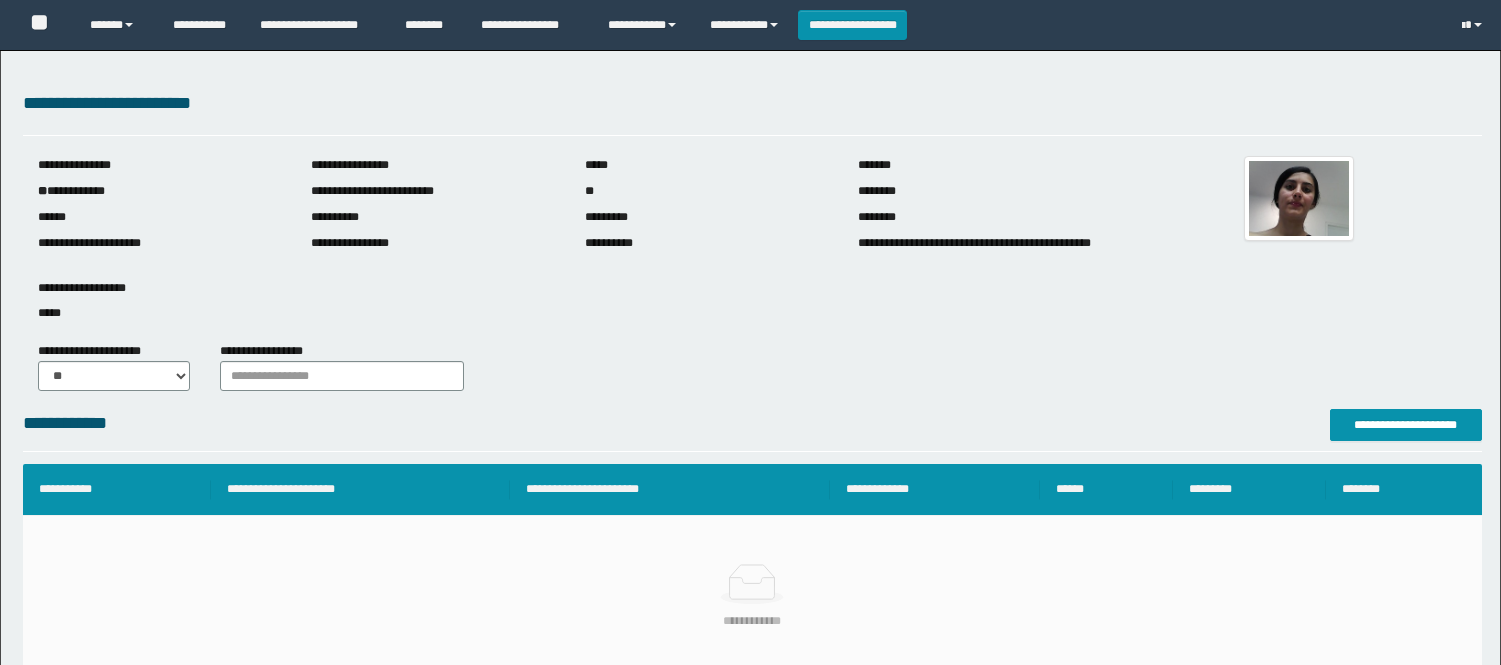 scroll, scrollTop: 0, scrollLeft: 0, axis: both 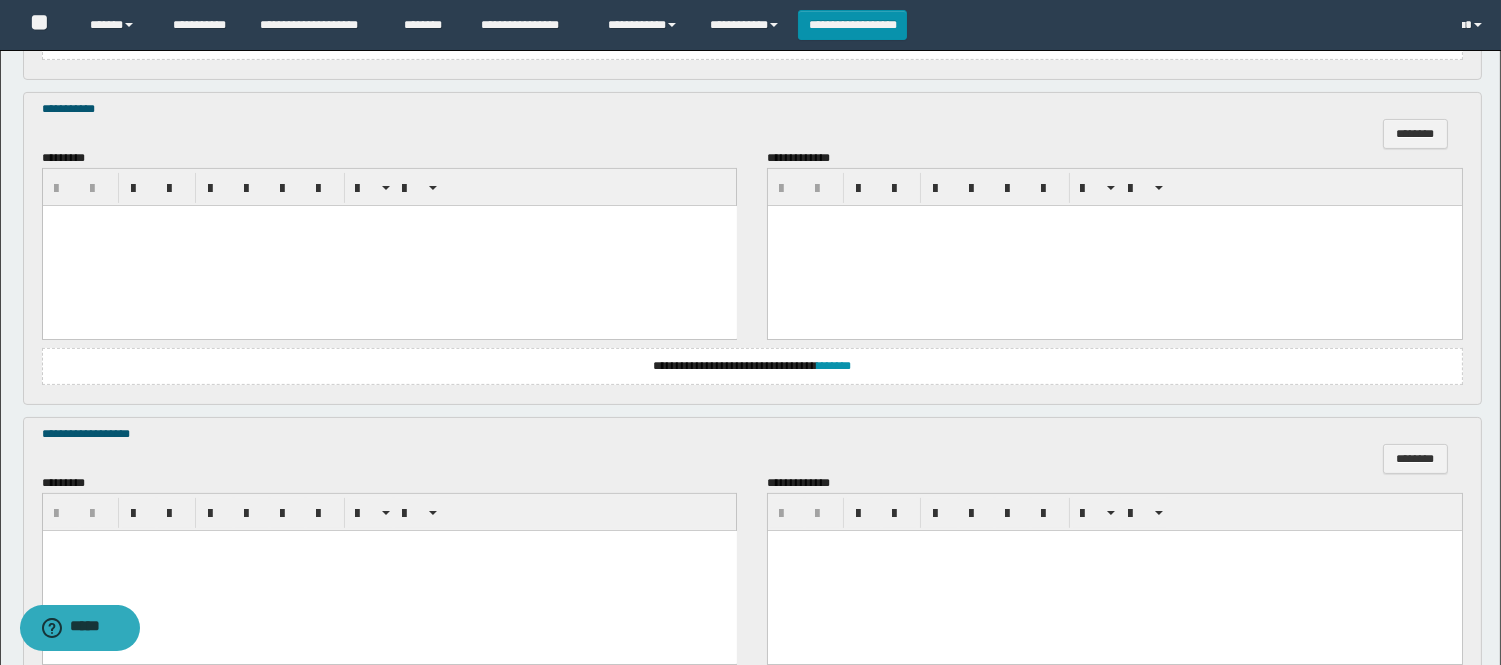 click at bounding box center [389, 246] 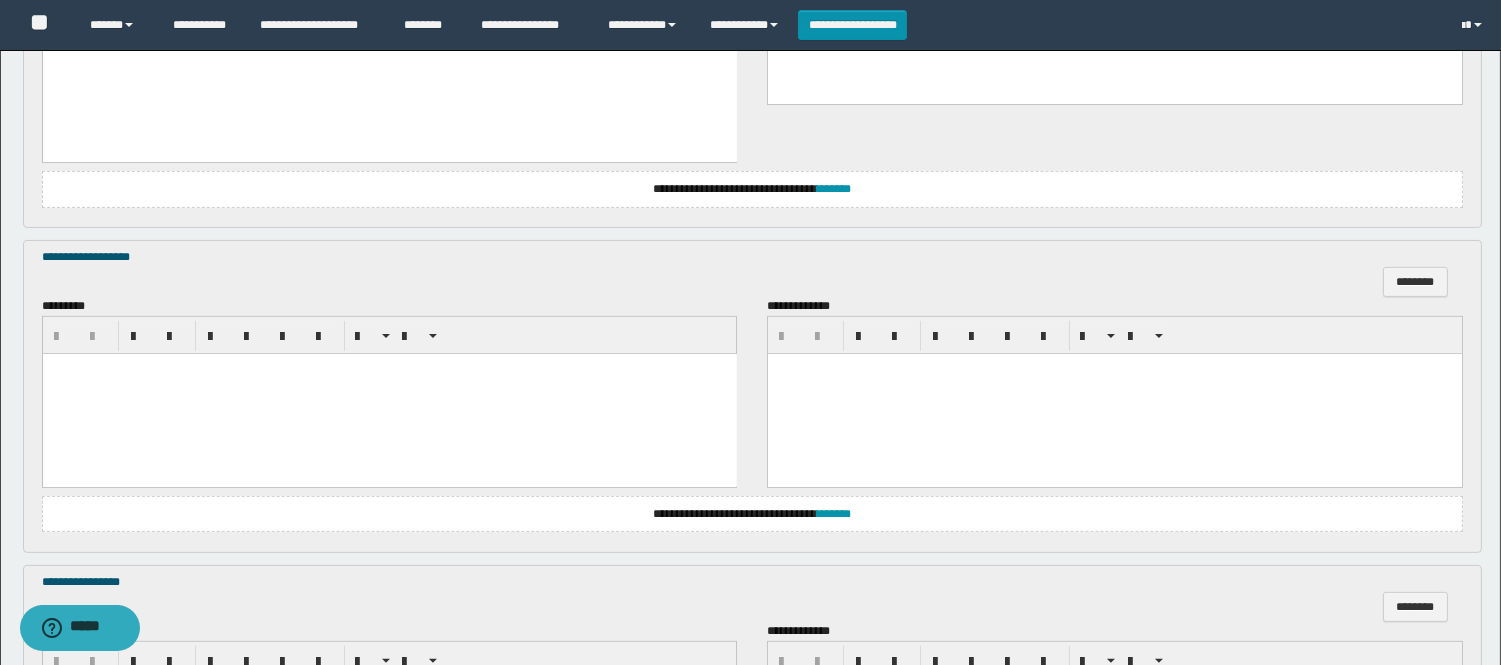 scroll, scrollTop: 1333, scrollLeft: 0, axis: vertical 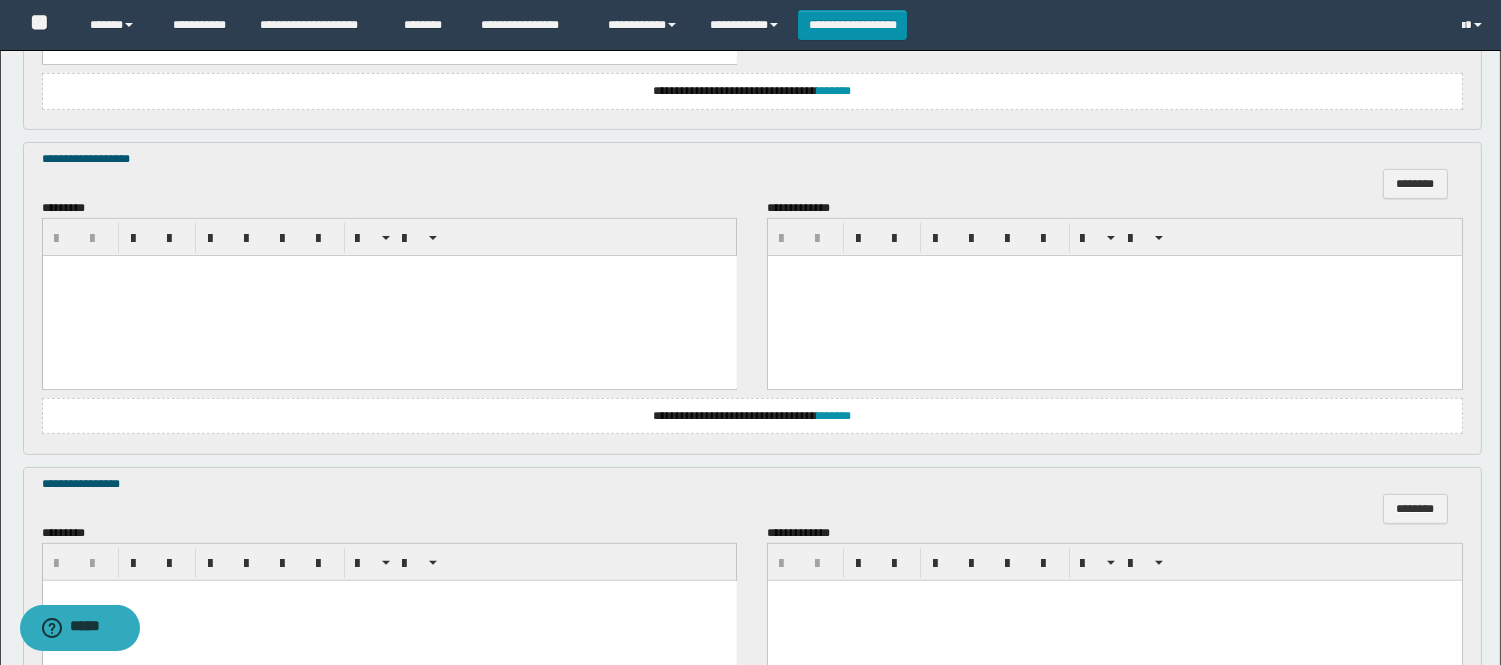 click at bounding box center [389, 296] 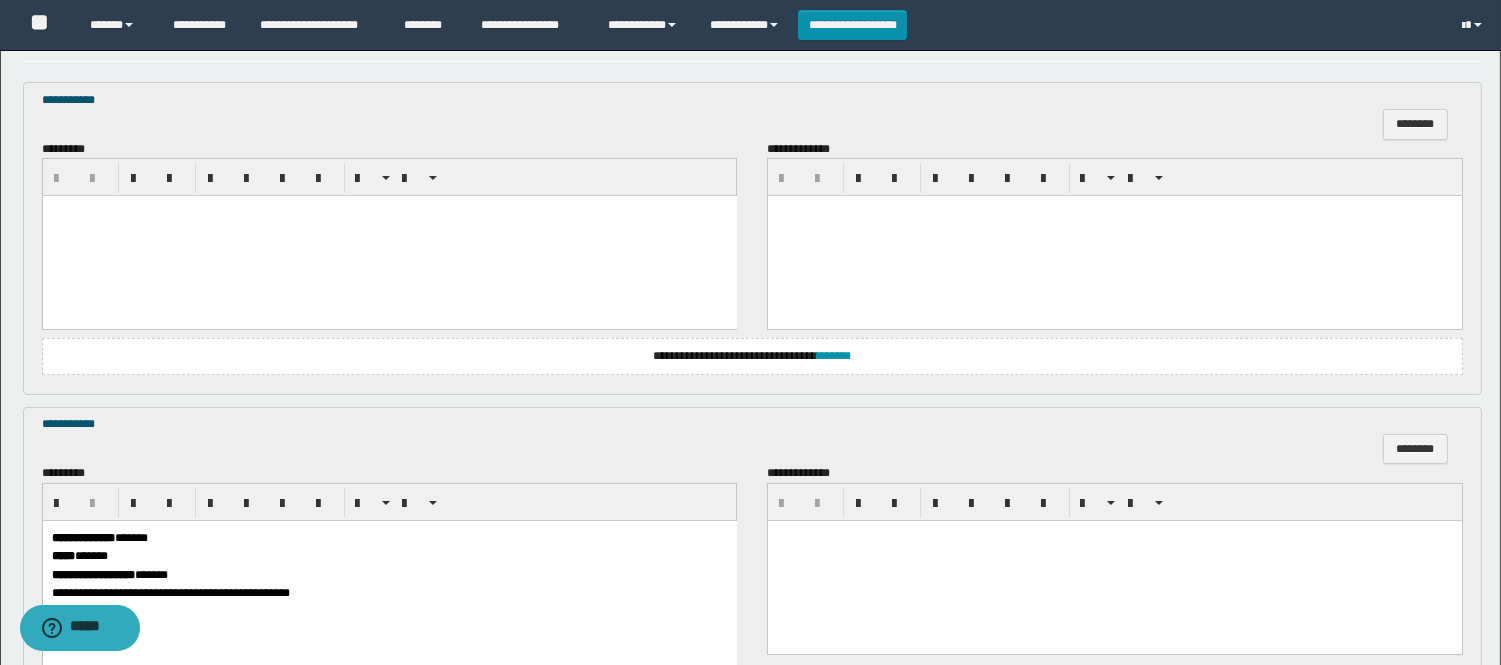 scroll, scrollTop: 666, scrollLeft: 0, axis: vertical 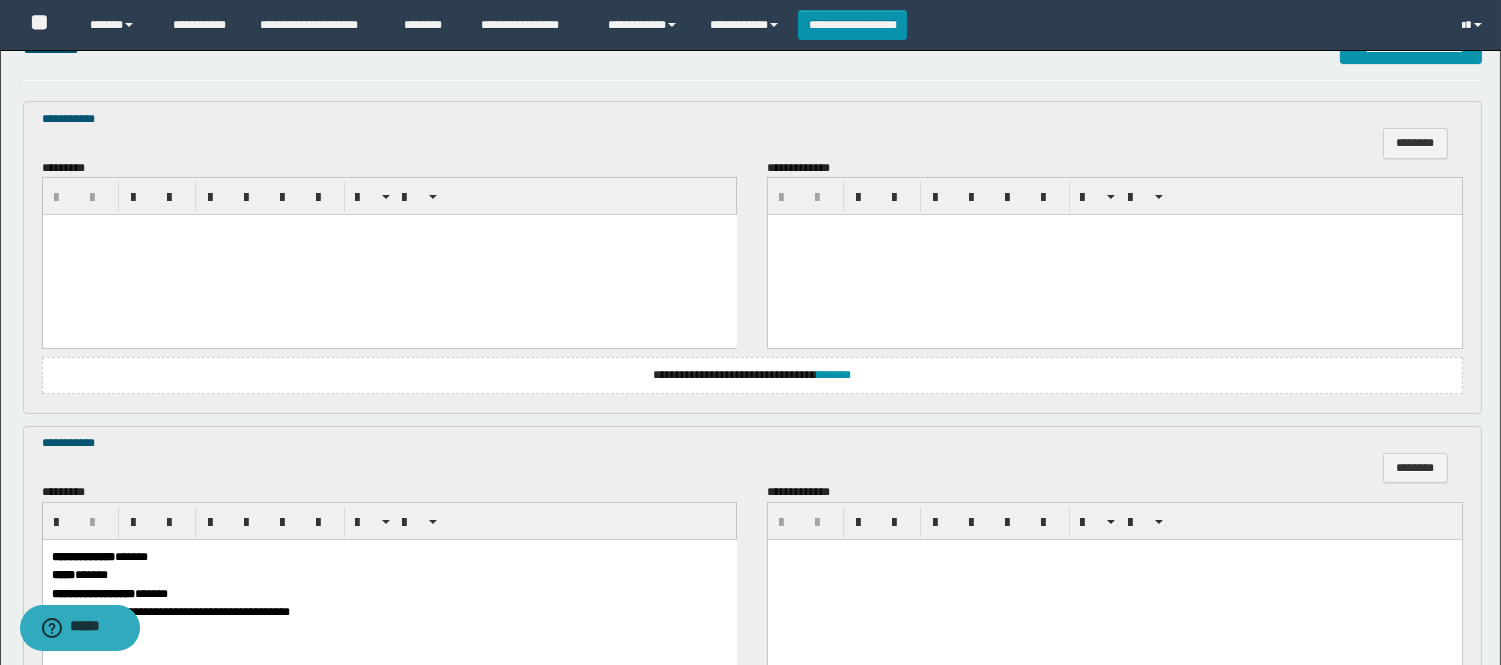 click at bounding box center (389, 255) 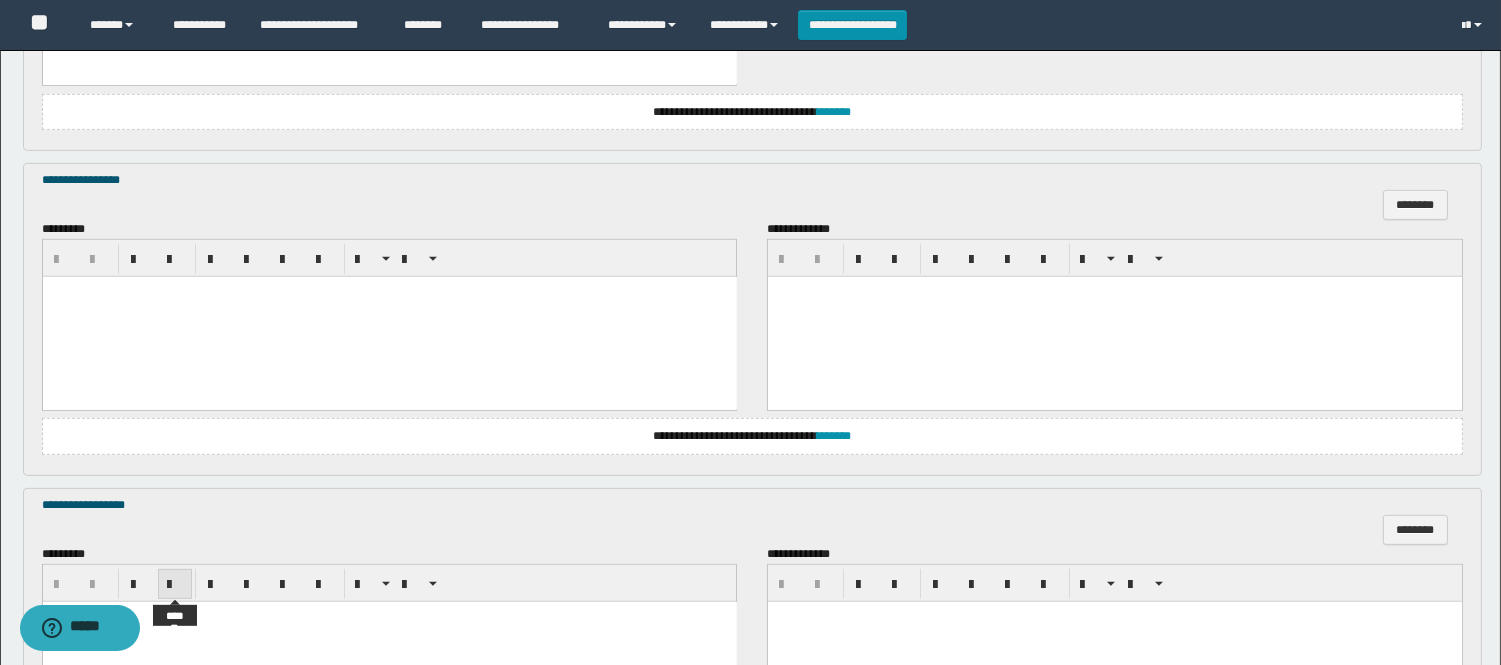 scroll, scrollTop: 1666, scrollLeft: 0, axis: vertical 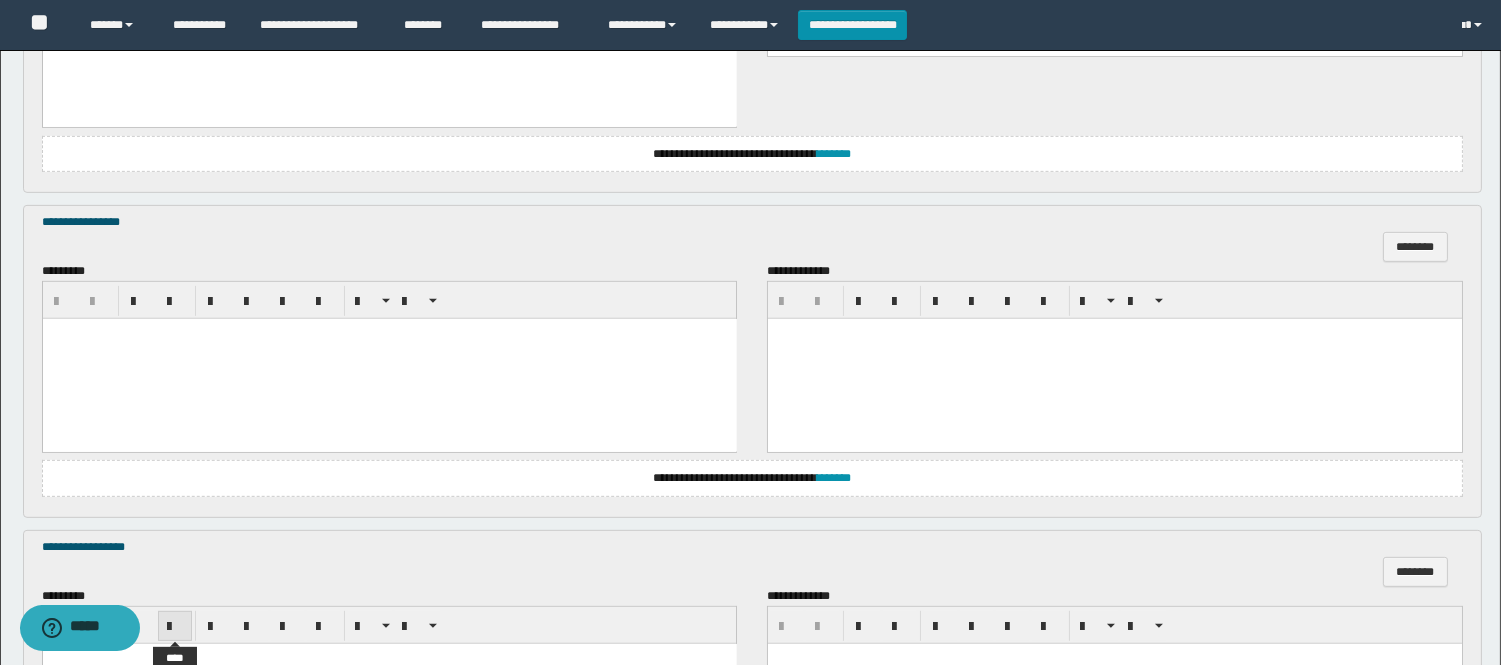 click at bounding box center [389, 358] 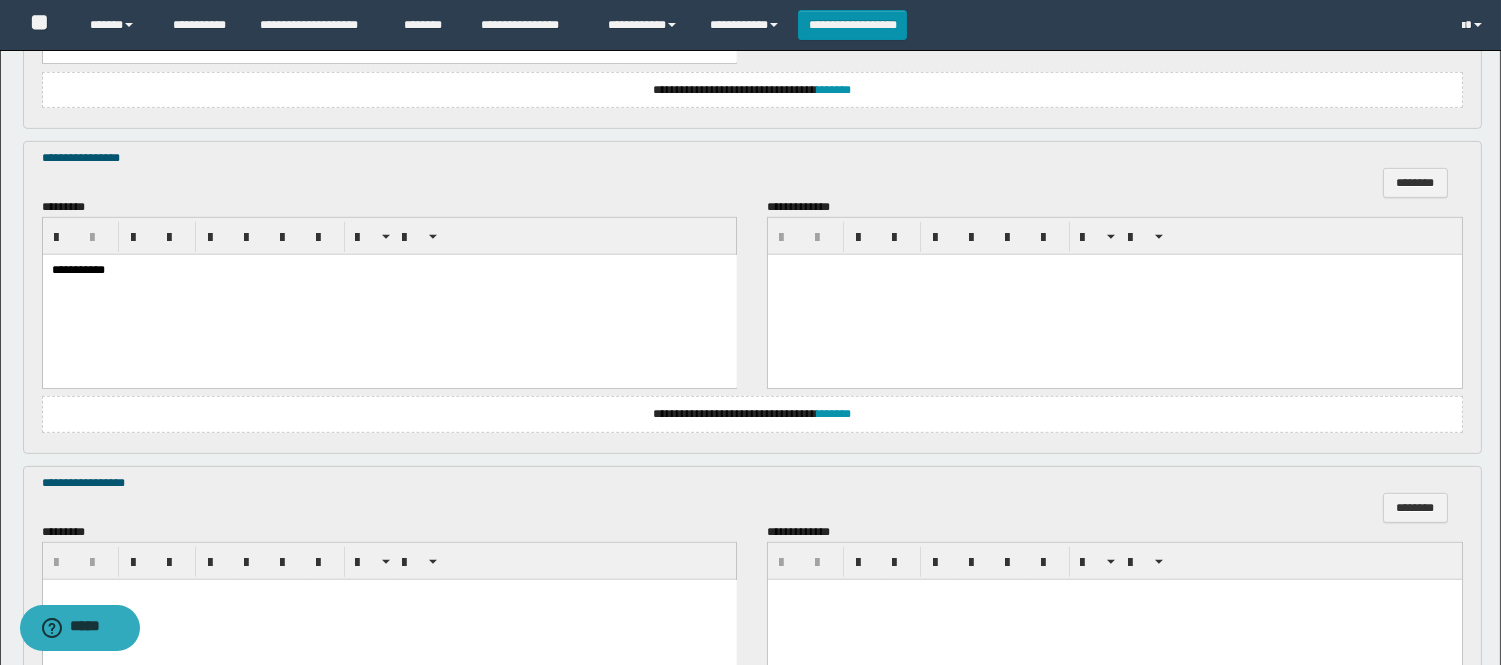 scroll, scrollTop: 1994, scrollLeft: 0, axis: vertical 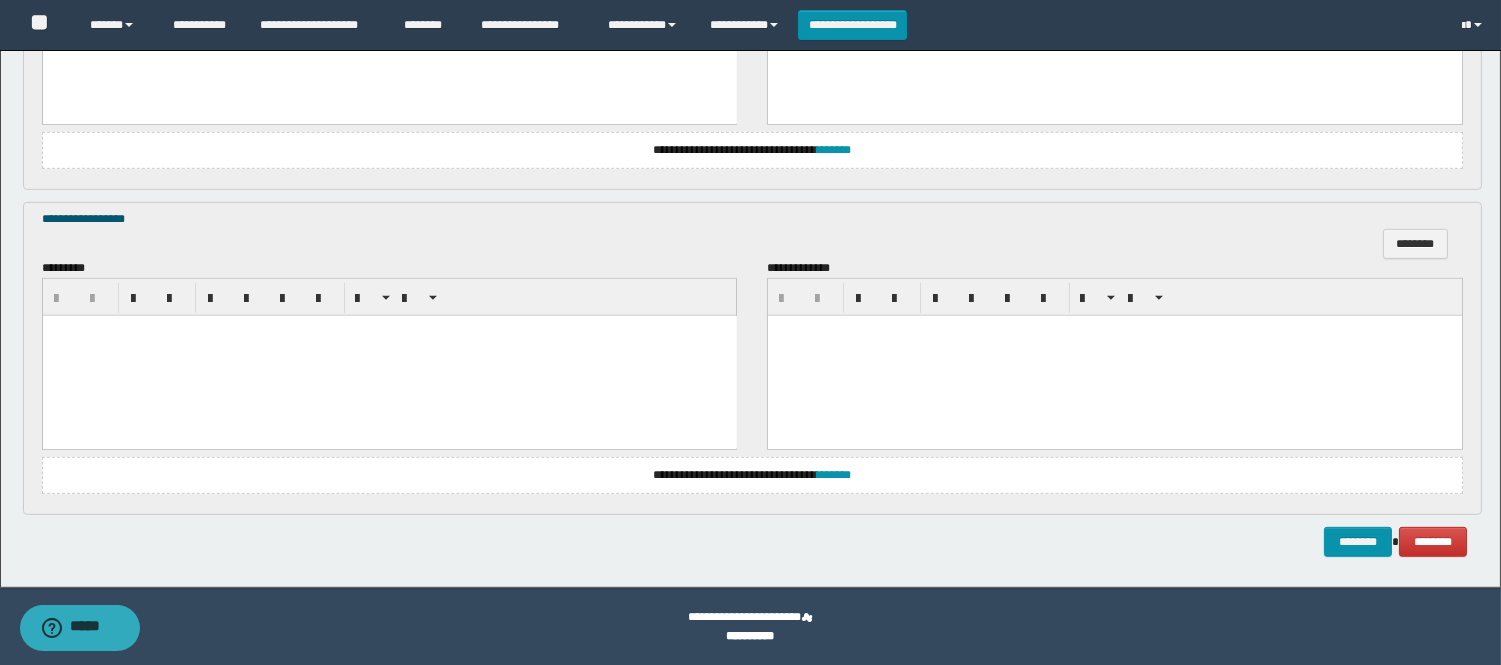 click at bounding box center [389, 330] 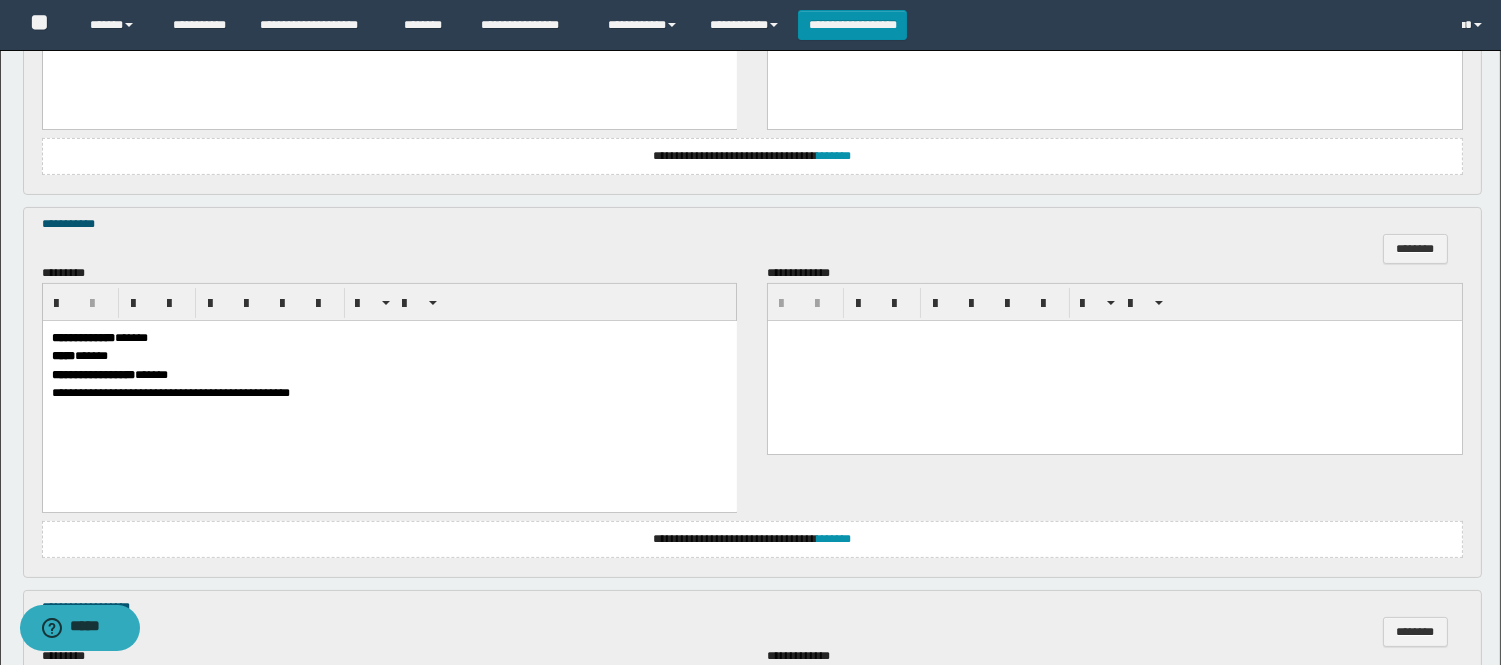 scroll, scrollTop: 883, scrollLeft: 0, axis: vertical 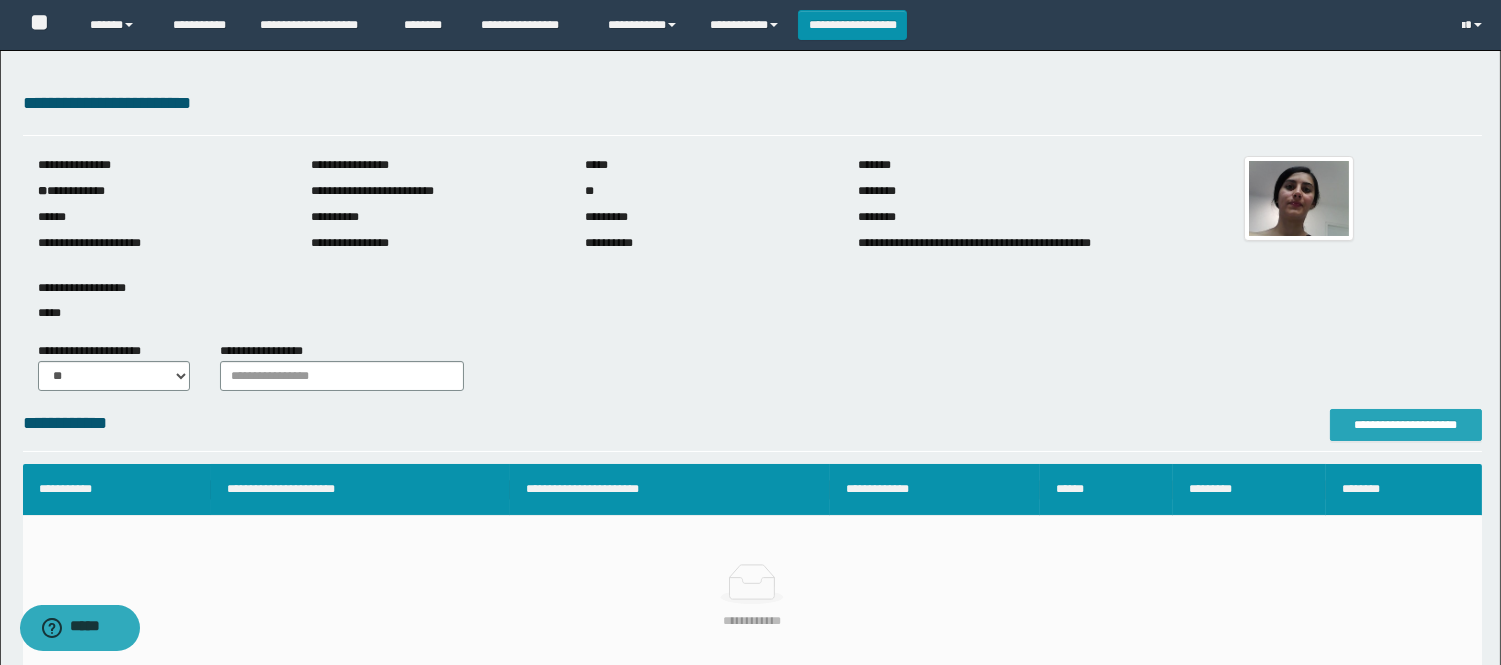 click on "**********" at bounding box center [1406, 425] 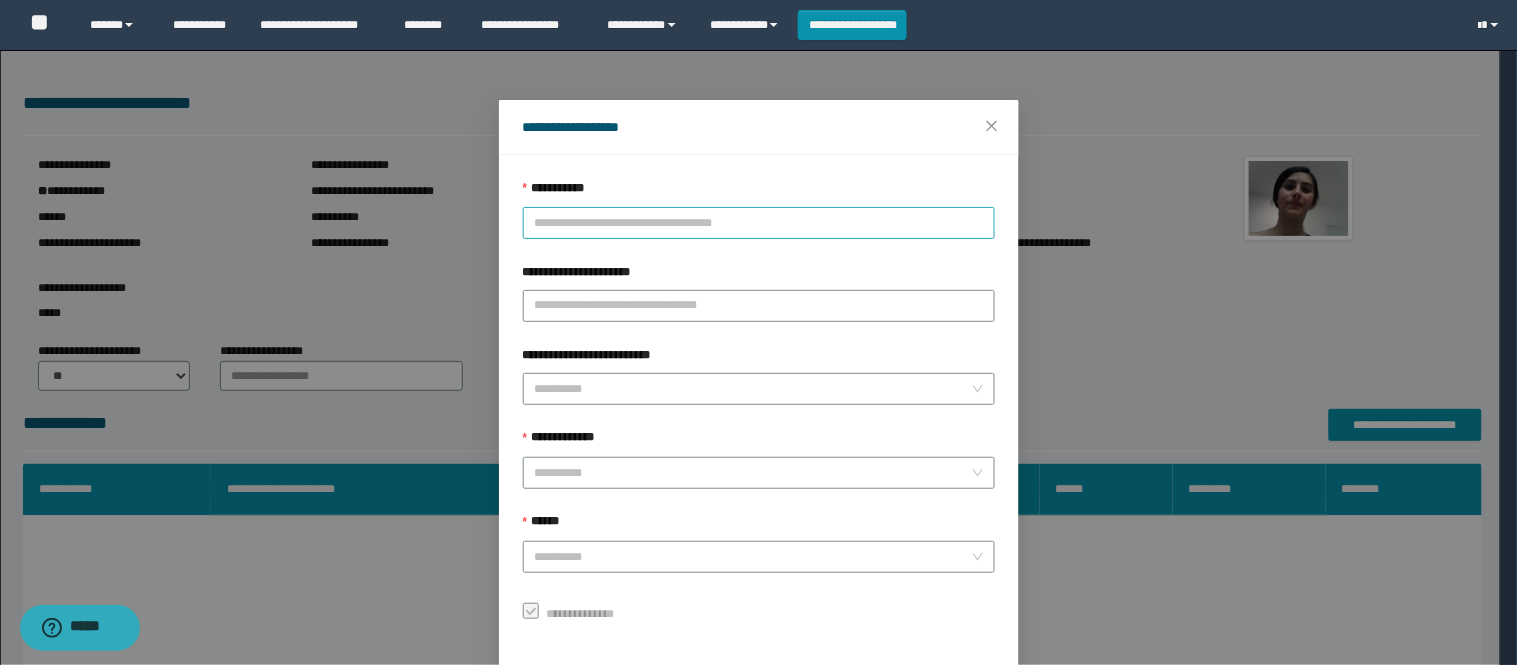 click on "**********" at bounding box center (759, 223) 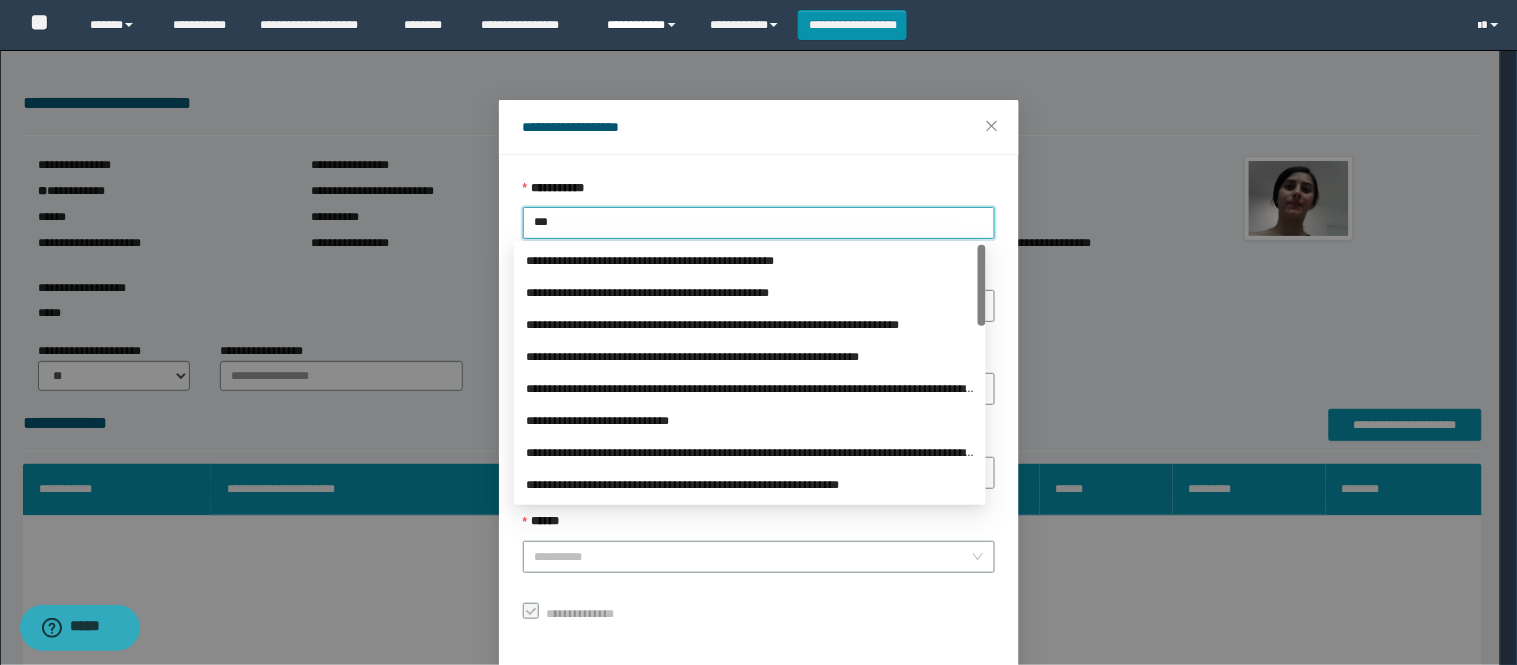 type on "****" 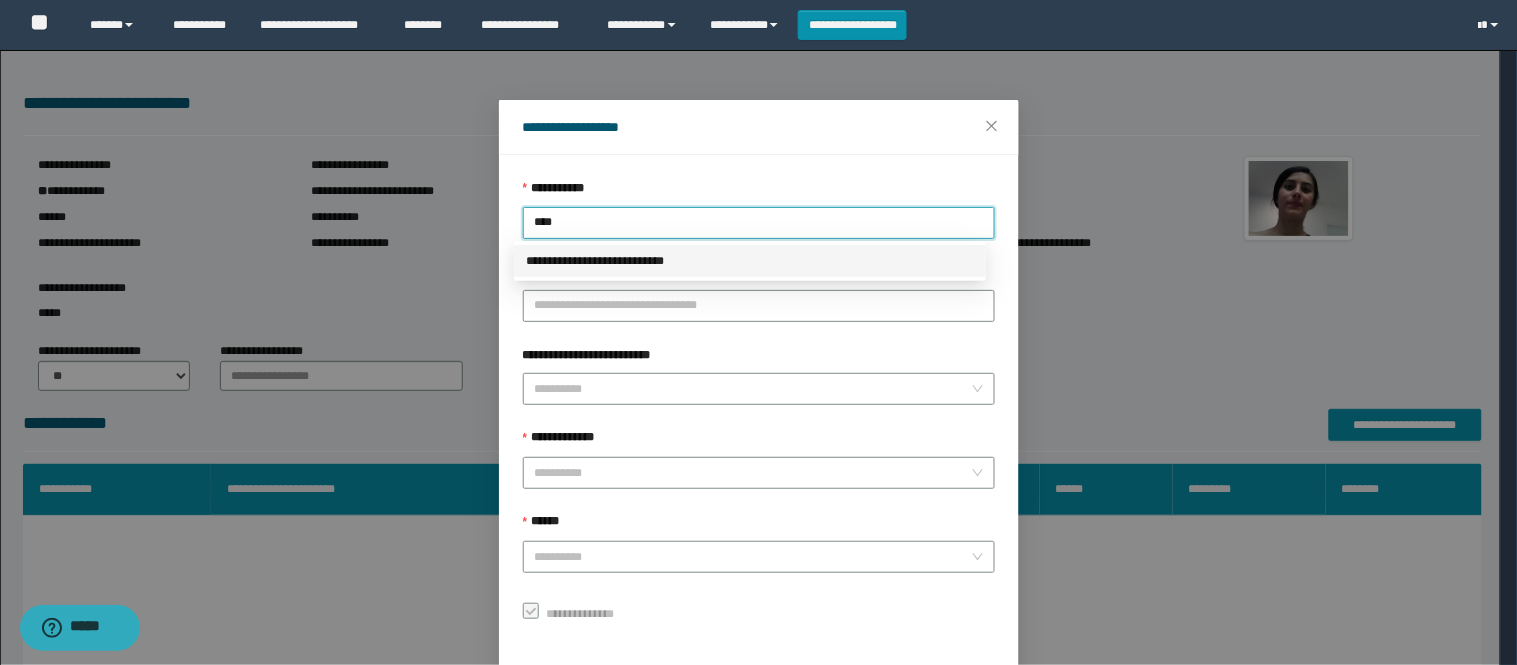 click on "**********" at bounding box center (750, 261) 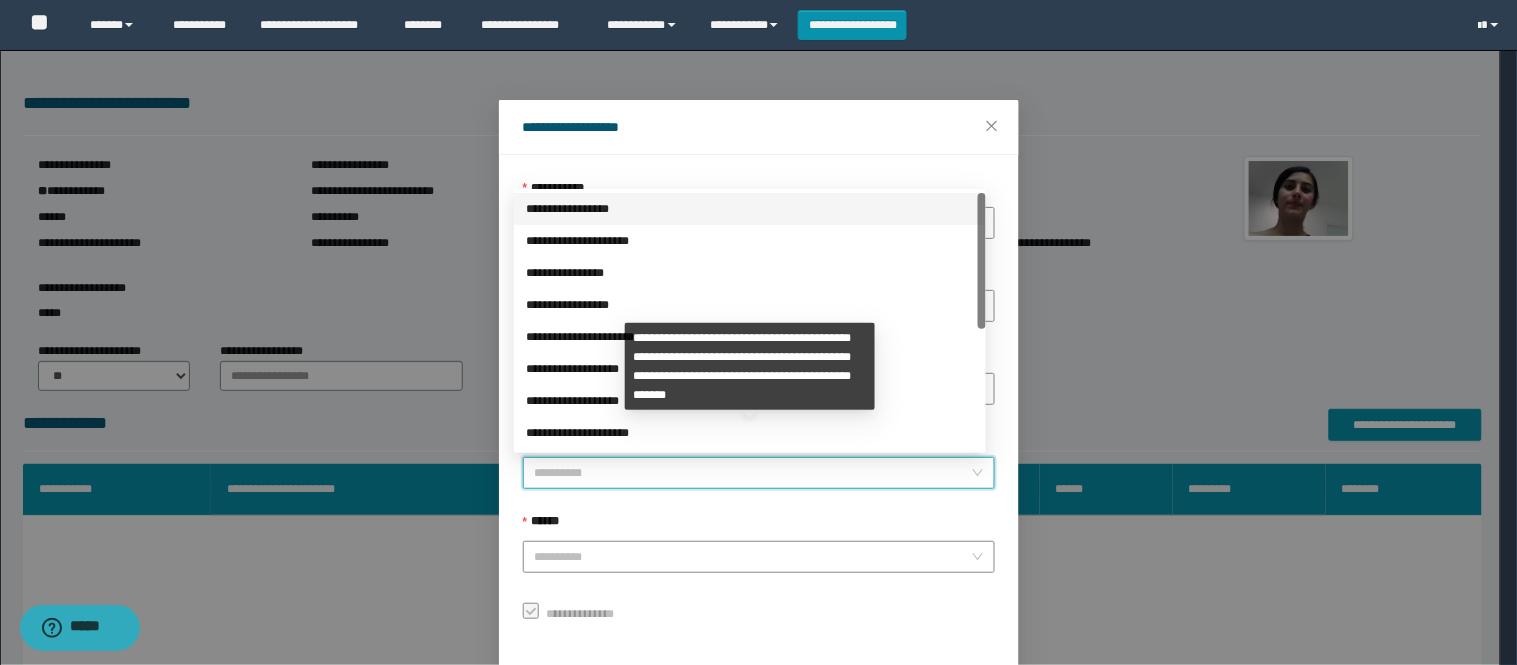 click on "**********" at bounding box center [753, 473] 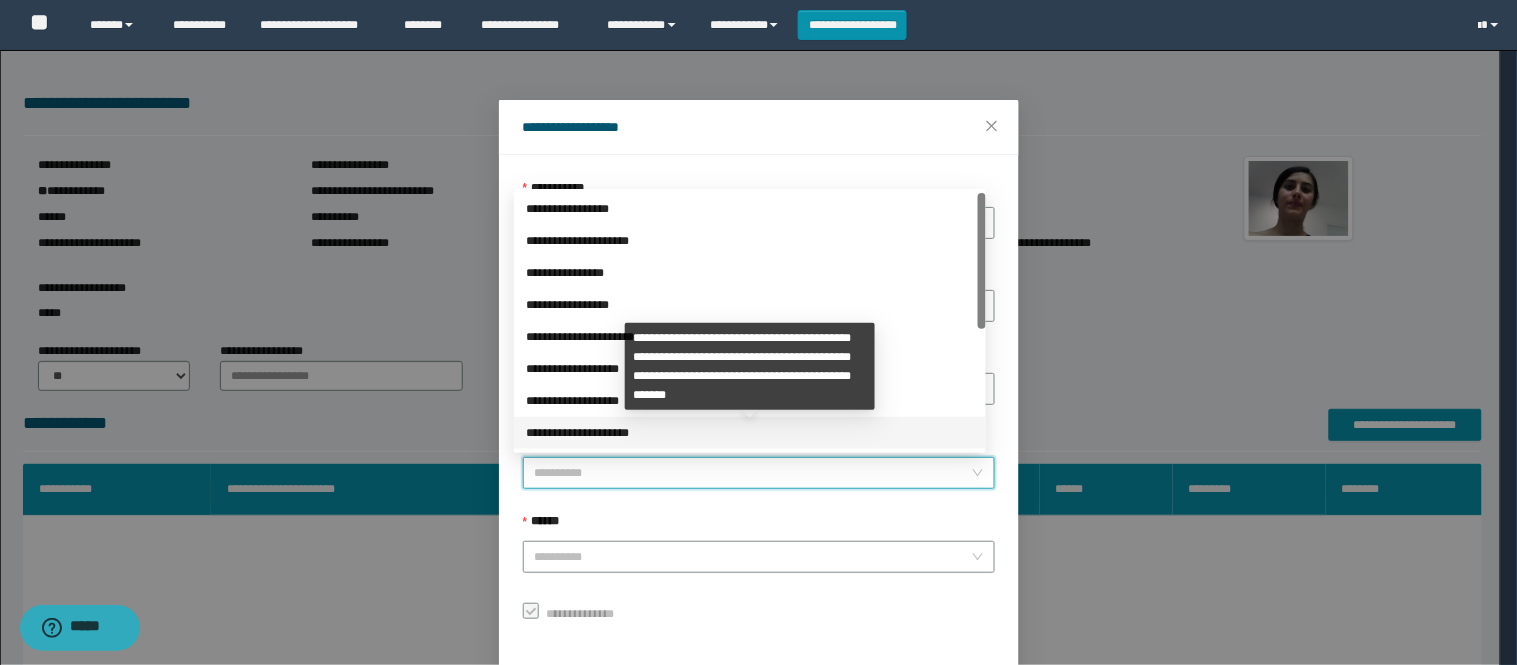 scroll, scrollTop: 224, scrollLeft: 0, axis: vertical 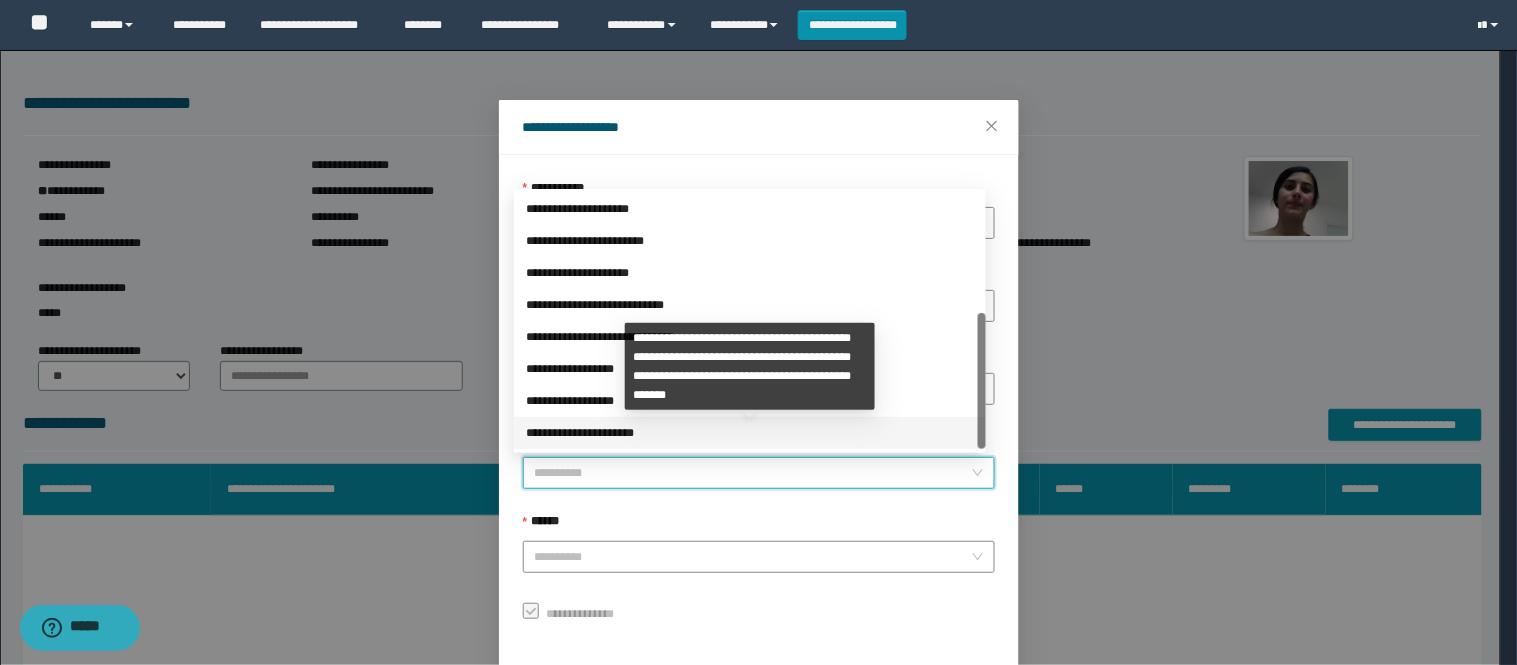 click on "**********" at bounding box center [750, 433] 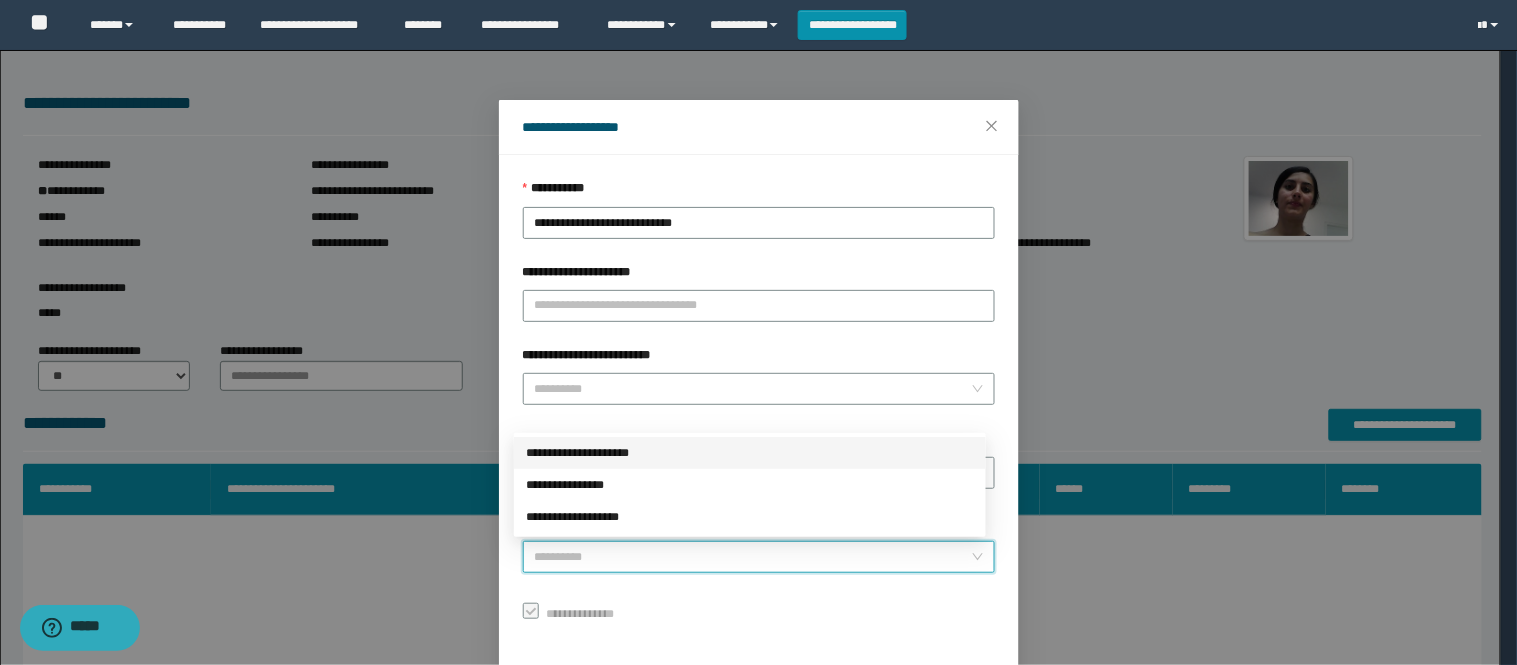 click on "******" at bounding box center (753, 557) 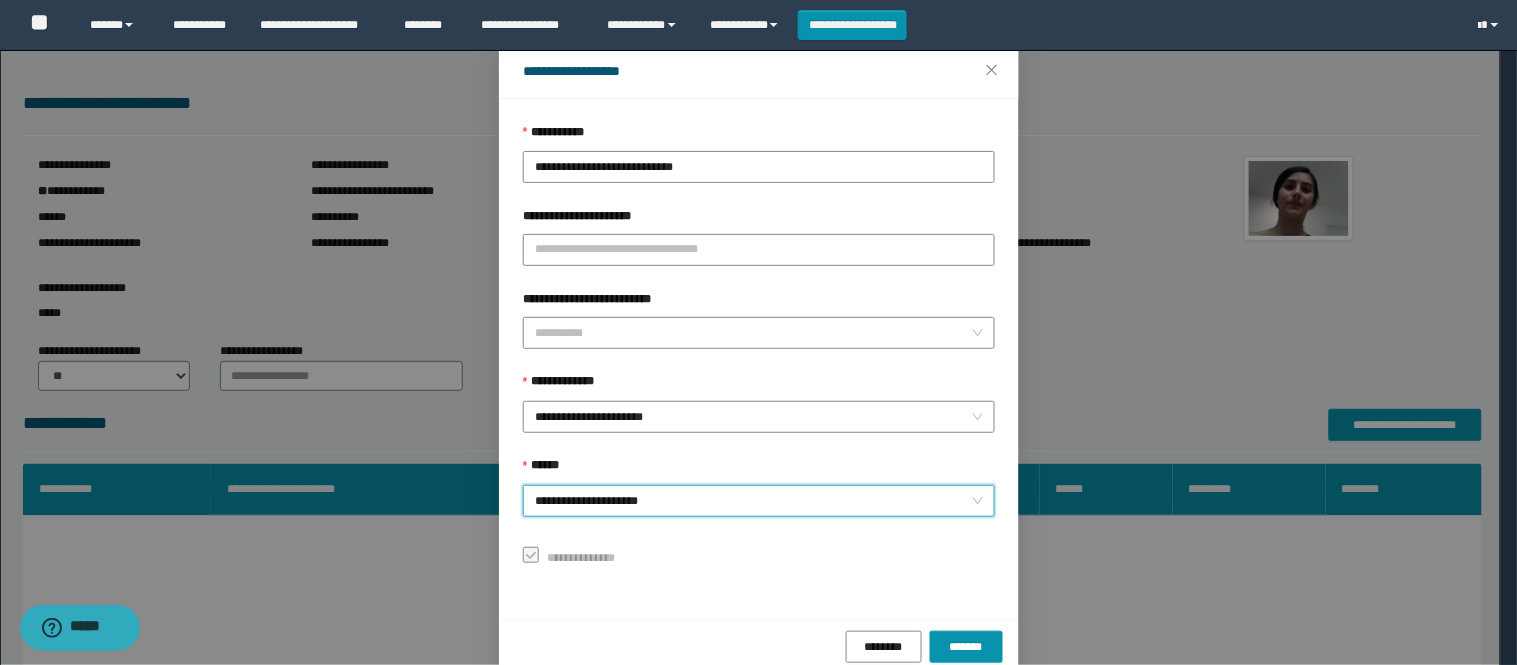 scroll, scrollTop: 87, scrollLeft: 0, axis: vertical 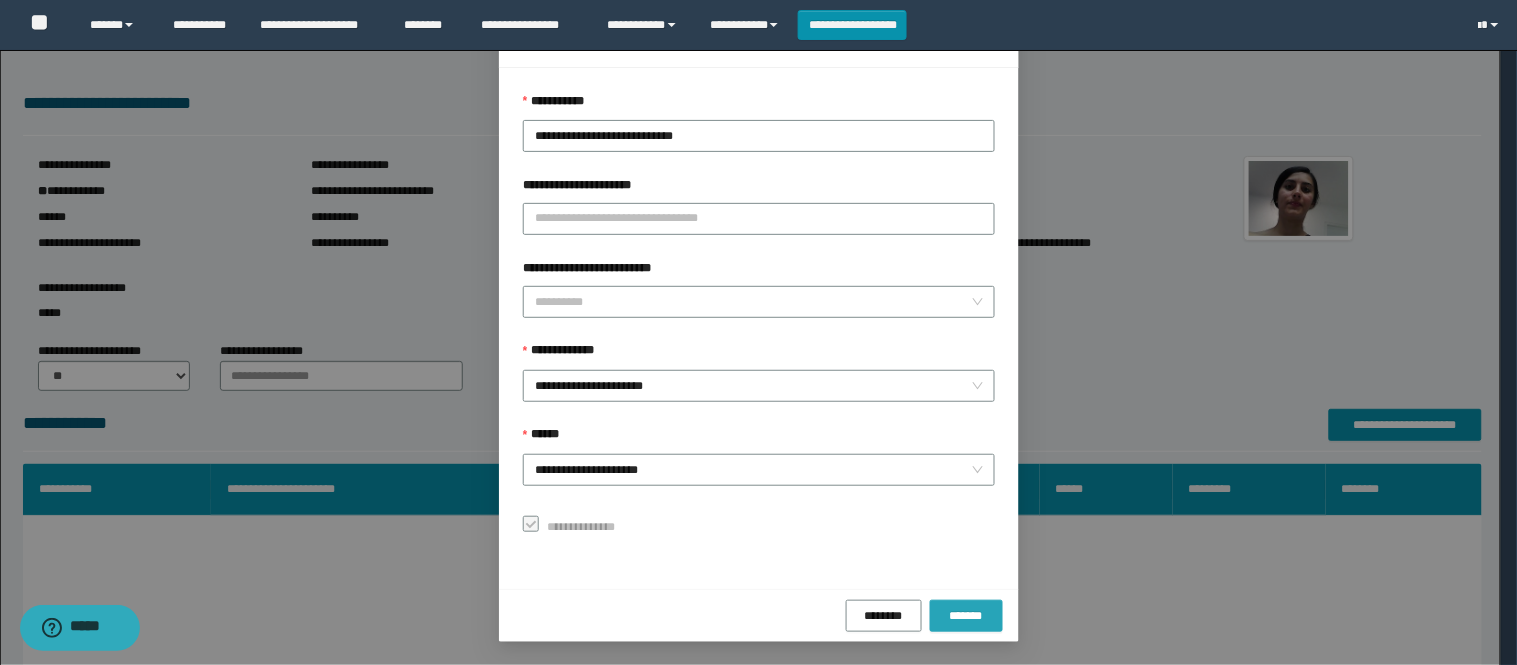 click on "*******" at bounding box center (966, 616) 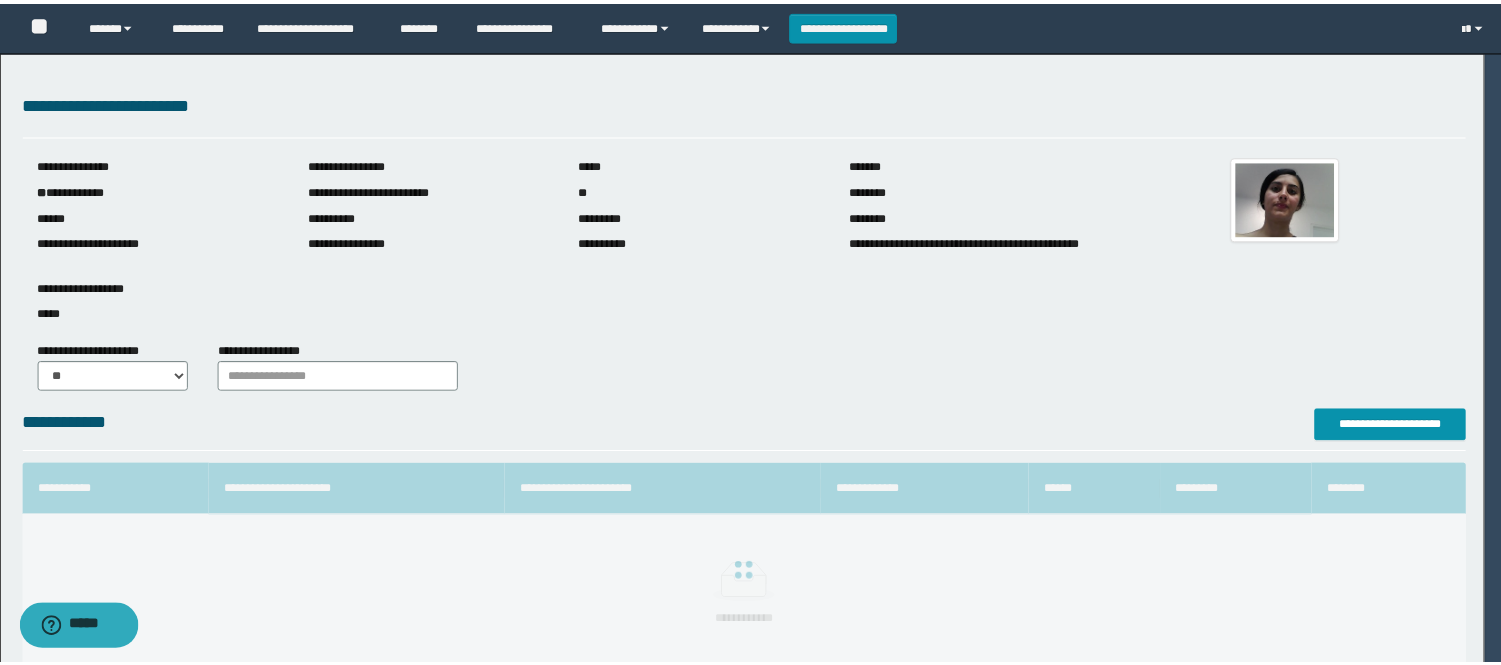 scroll, scrollTop: 41, scrollLeft: 0, axis: vertical 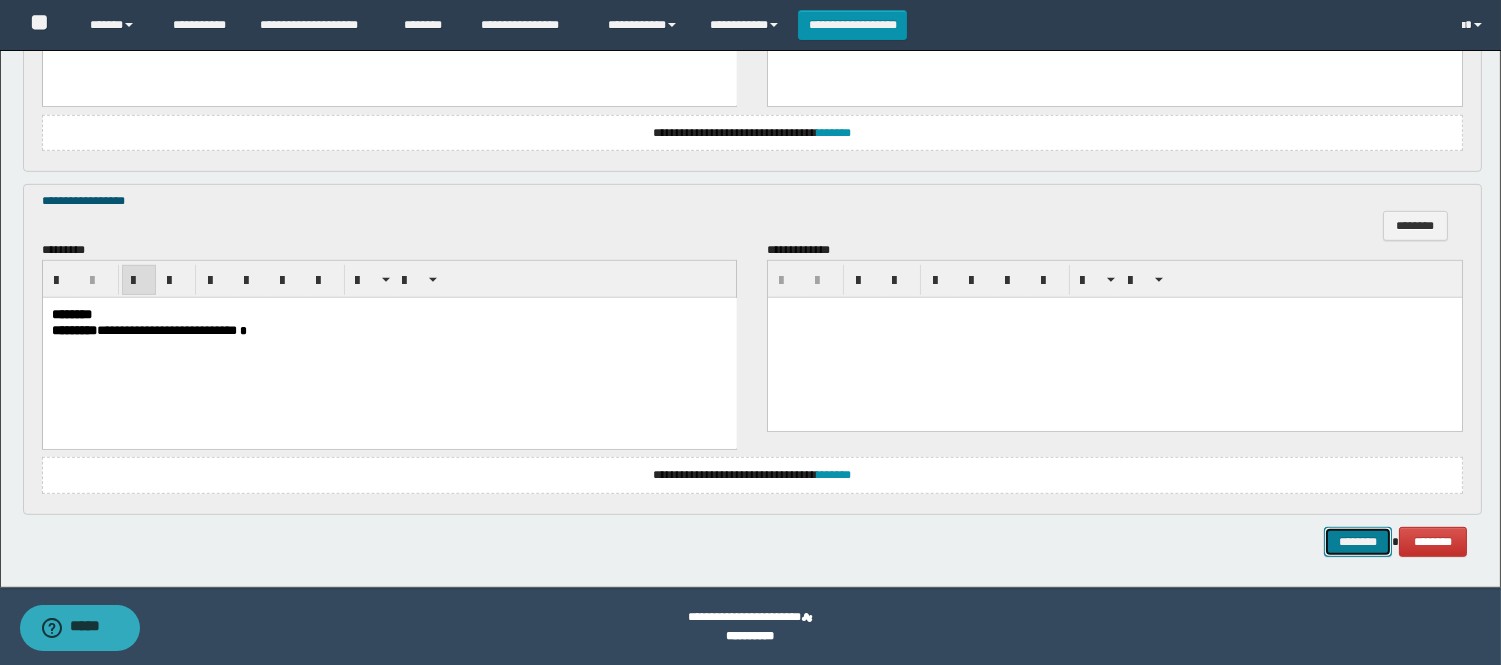 click on "********" at bounding box center [1358, 542] 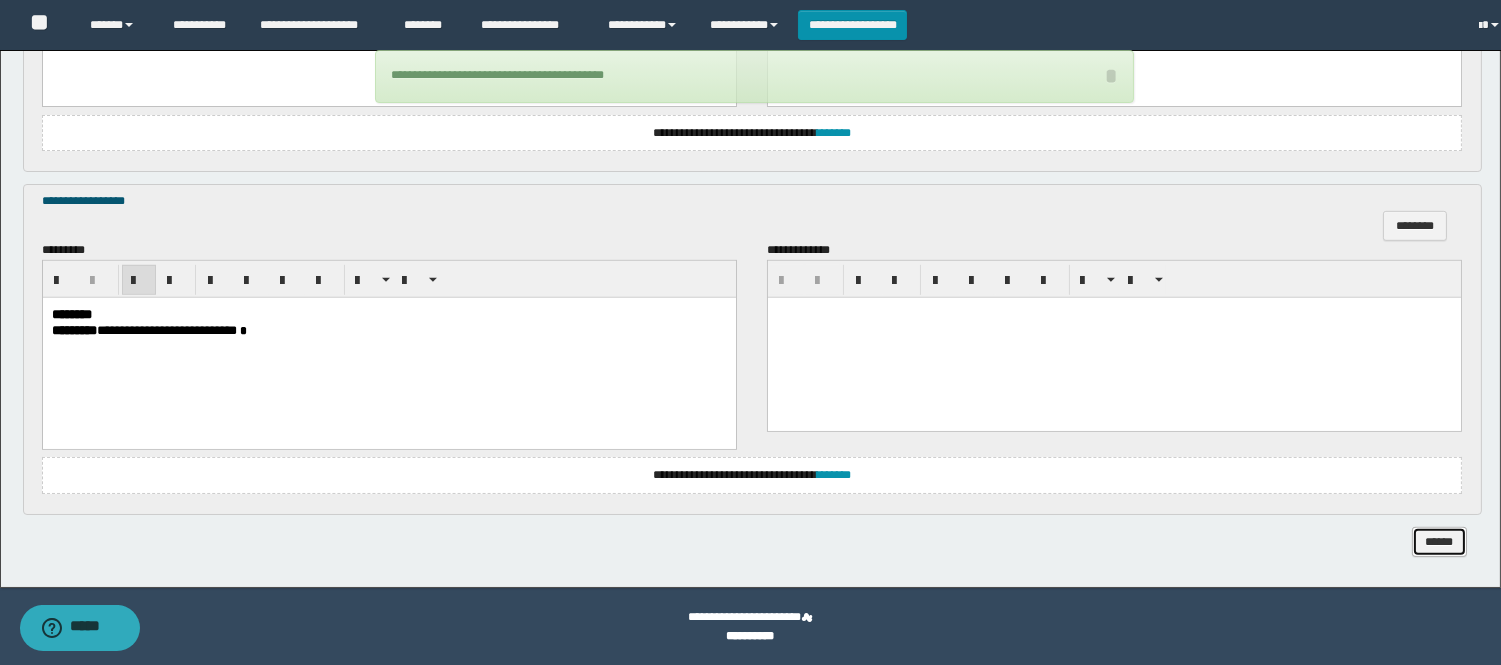 click on "******" at bounding box center [1439, 542] 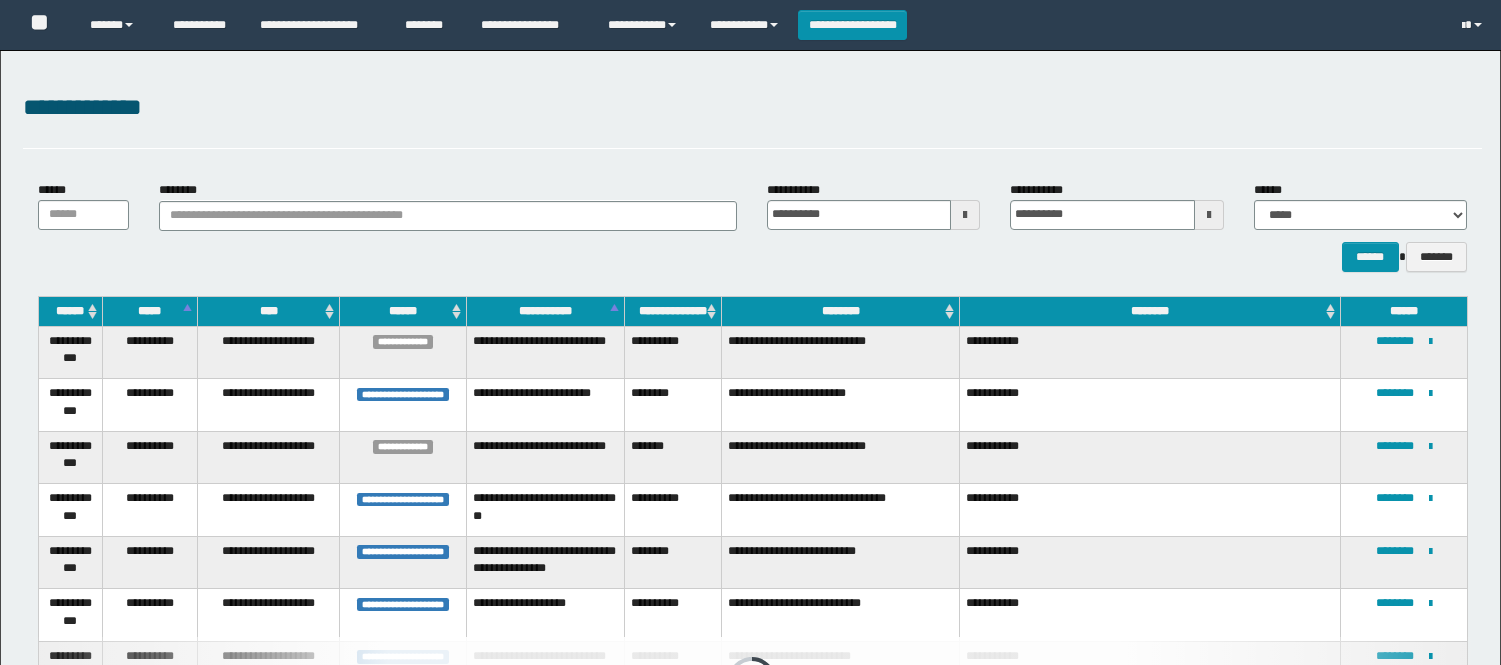 scroll, scrollTop: 520, scrollLeft: 0, axis: vertical 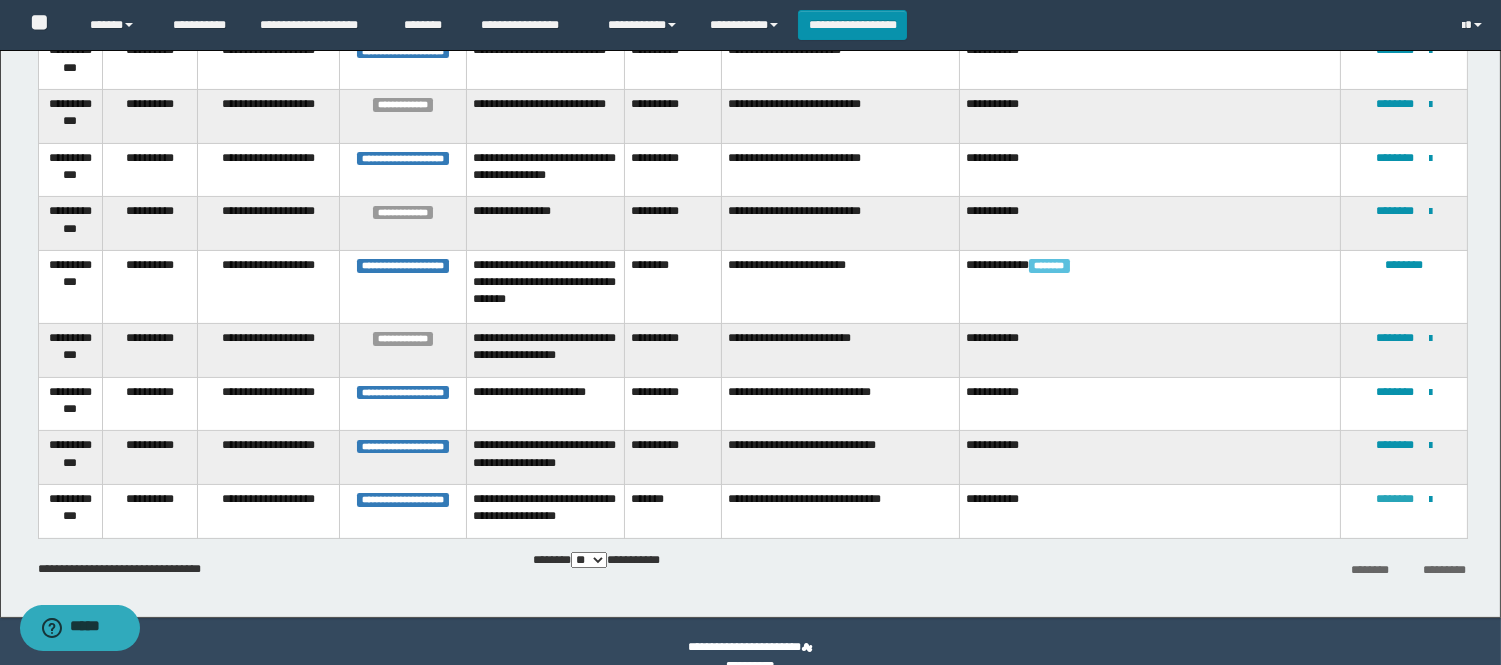 click on "********" at bounding box center [1395, 499] 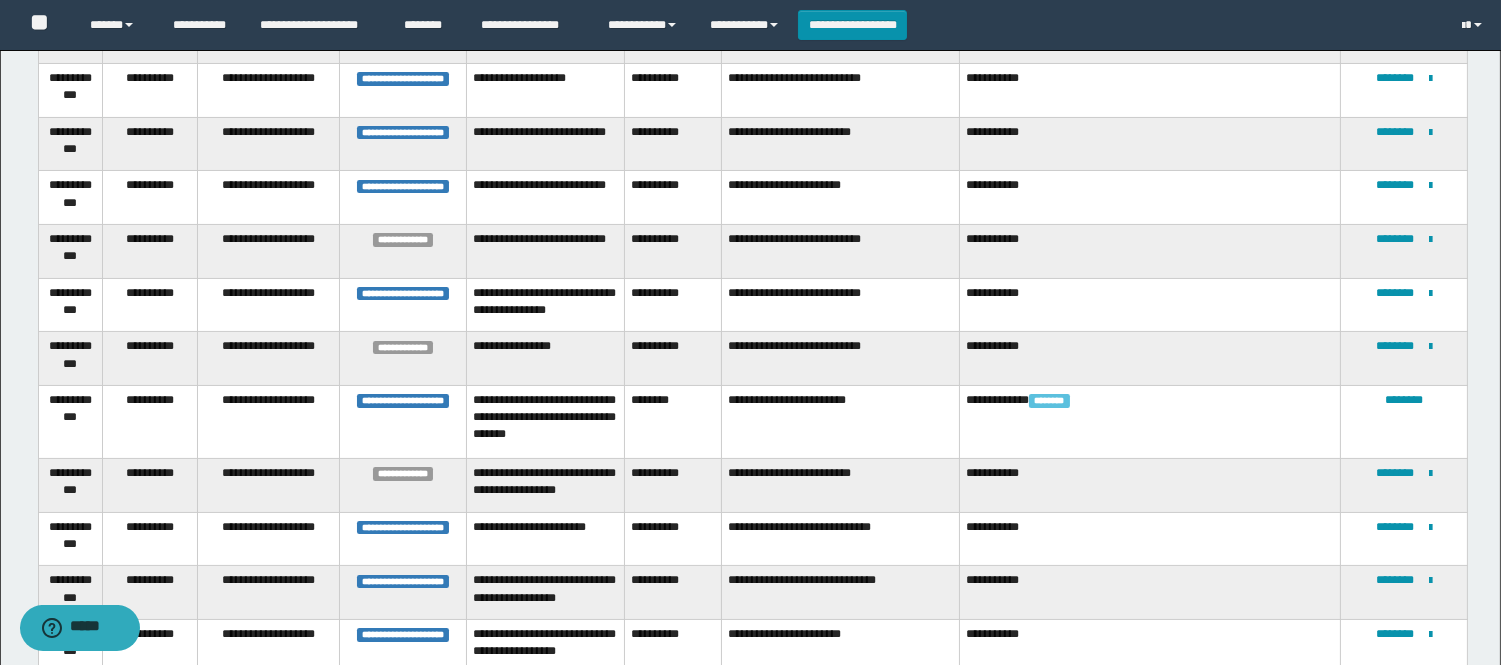 scroll, scrollTop: 666, scrollLeft: 0, axis: vertical 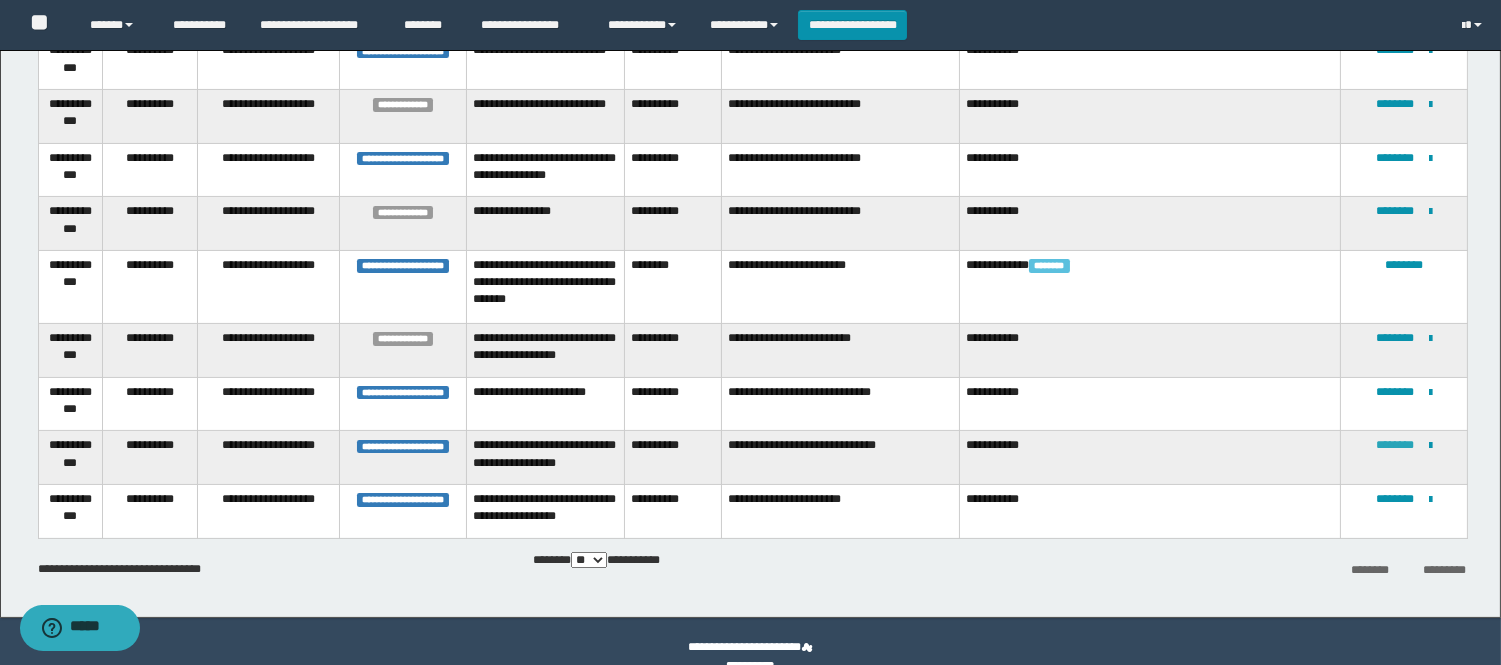 click on "********" at bounding box center (1395, 445) 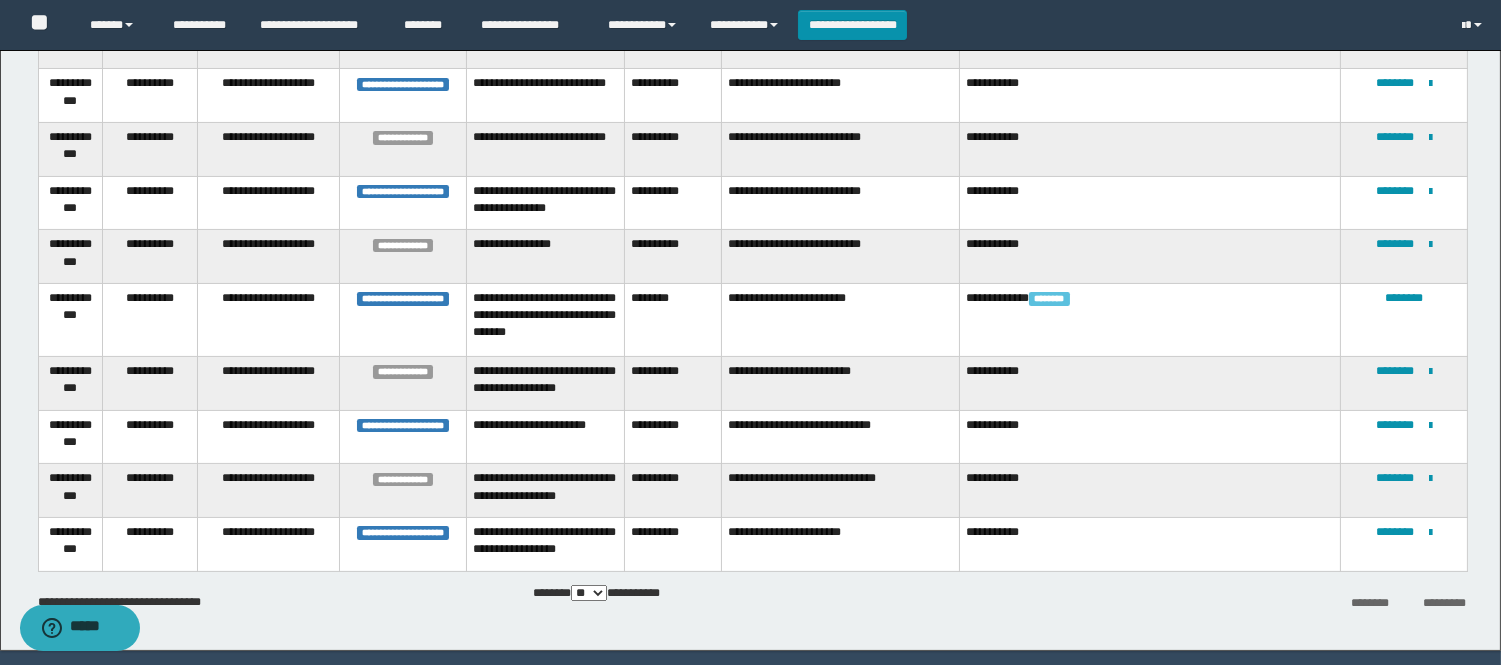 scroll, scrollTop: 666, scrollLeft: 0, axis: vertical 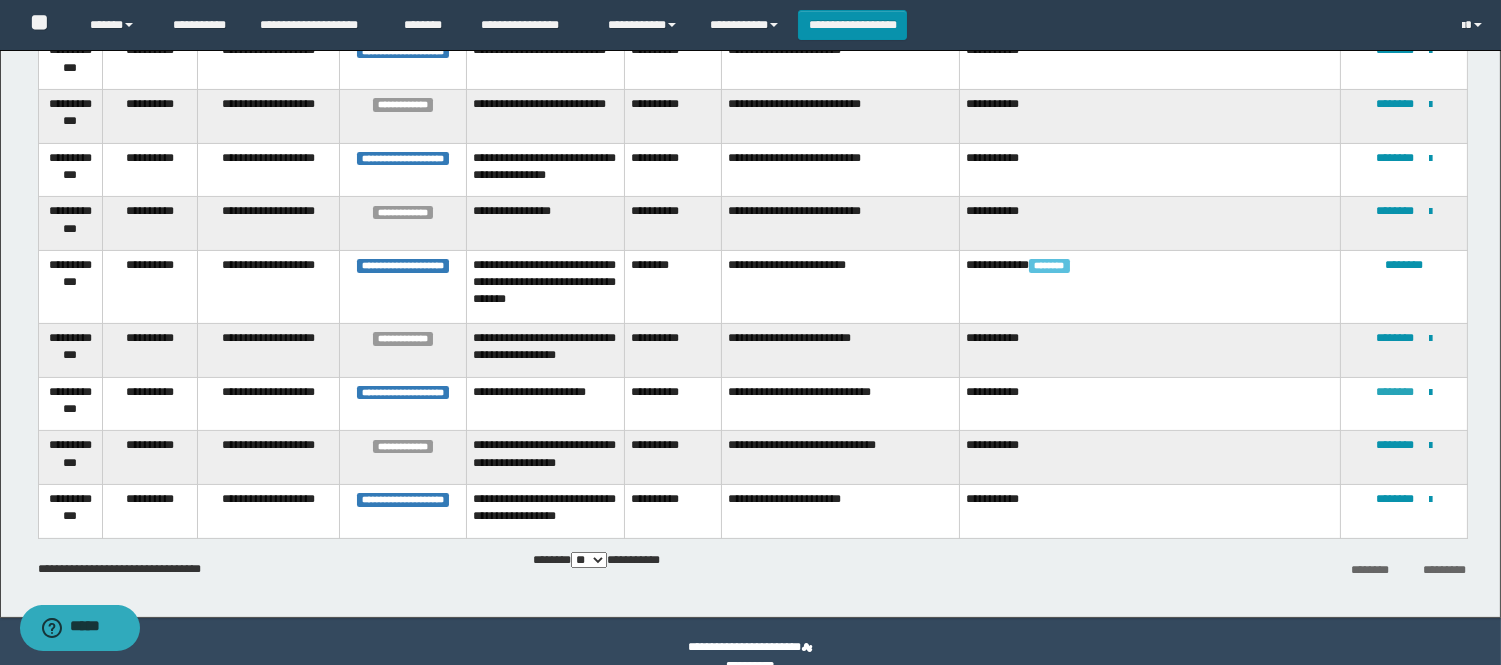 click on "********" at bounding box center [1395, 392] 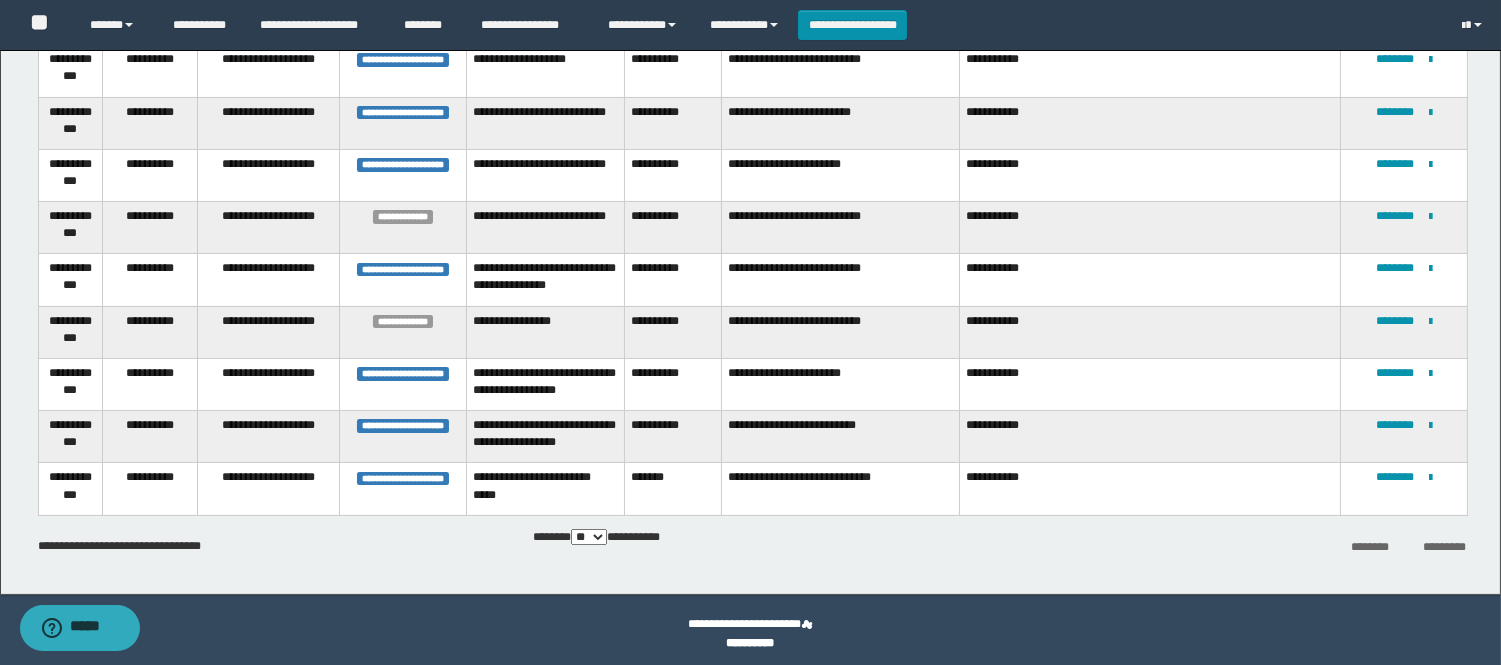 scroll, scrollTop: 550, scrollLeft: 0, axis: vertical 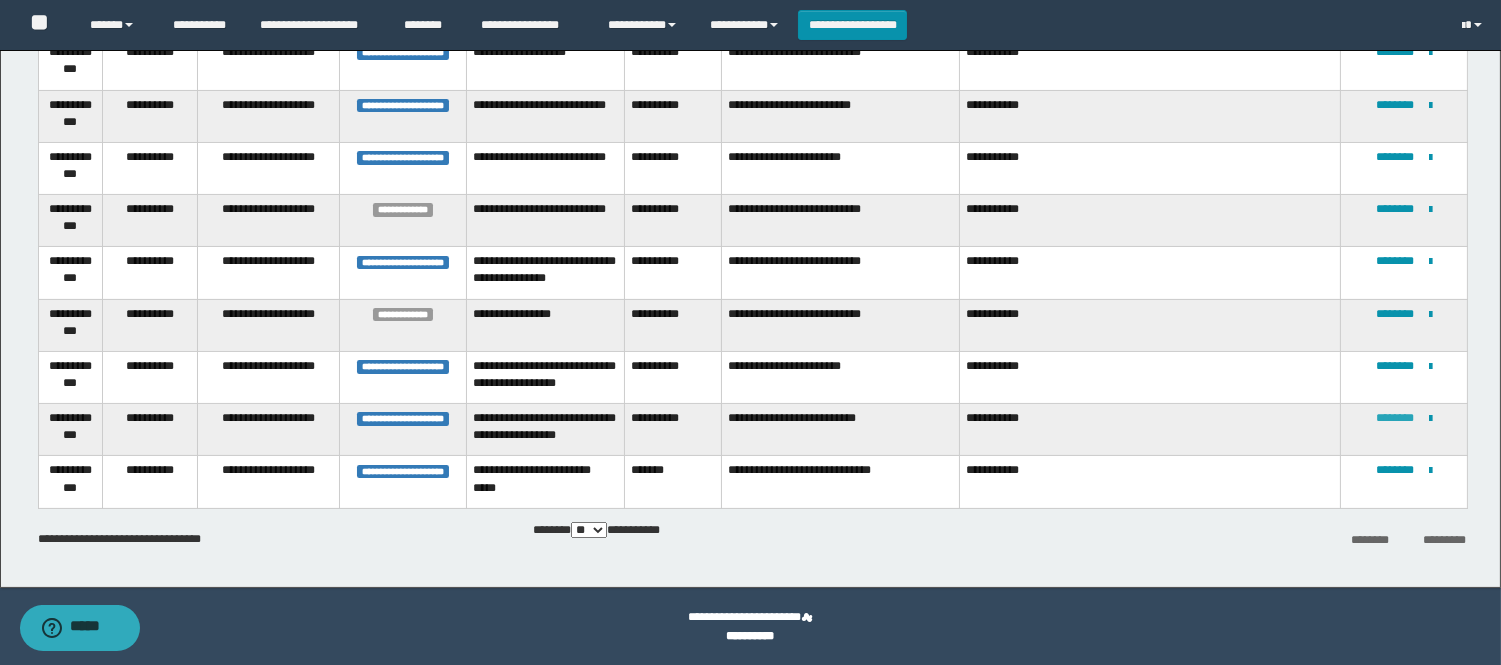 click on "********" at bounding box center [1395, 418] 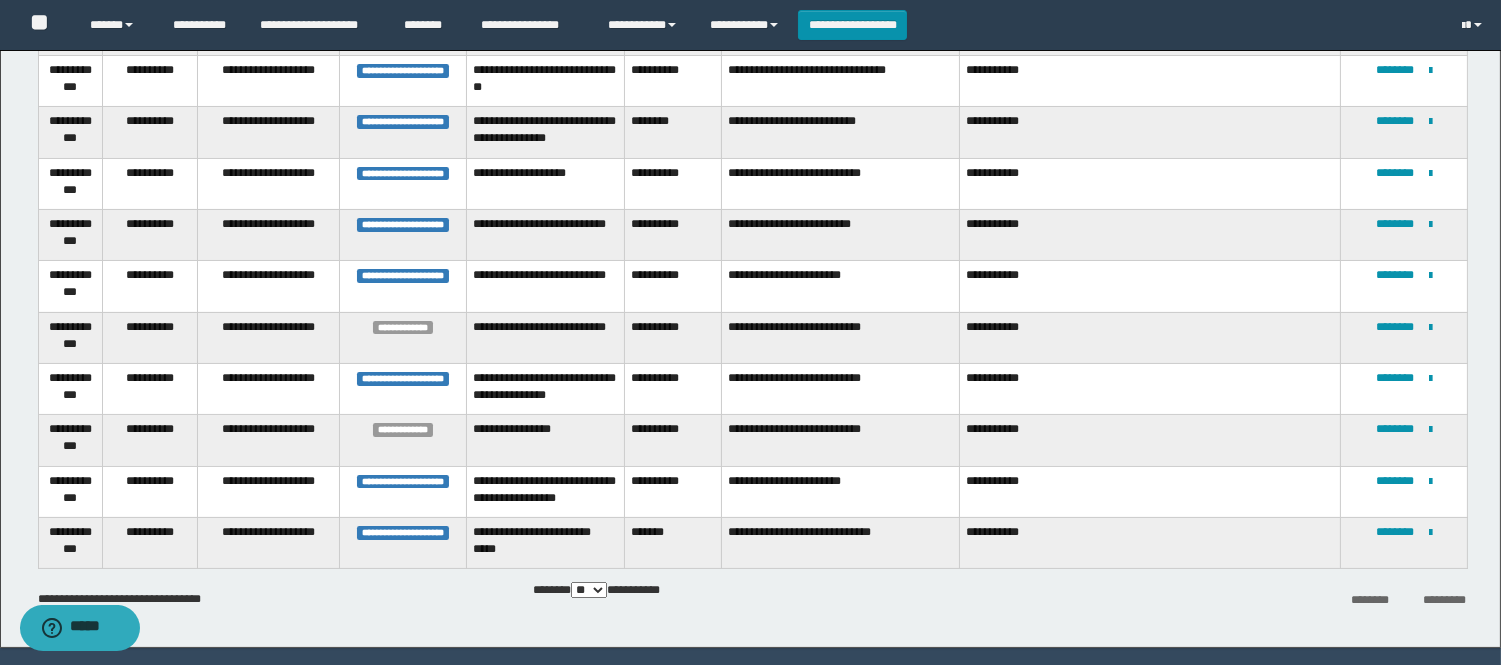 scroll, scrollTop: 485, scrollLeft: 0, axis: vertical 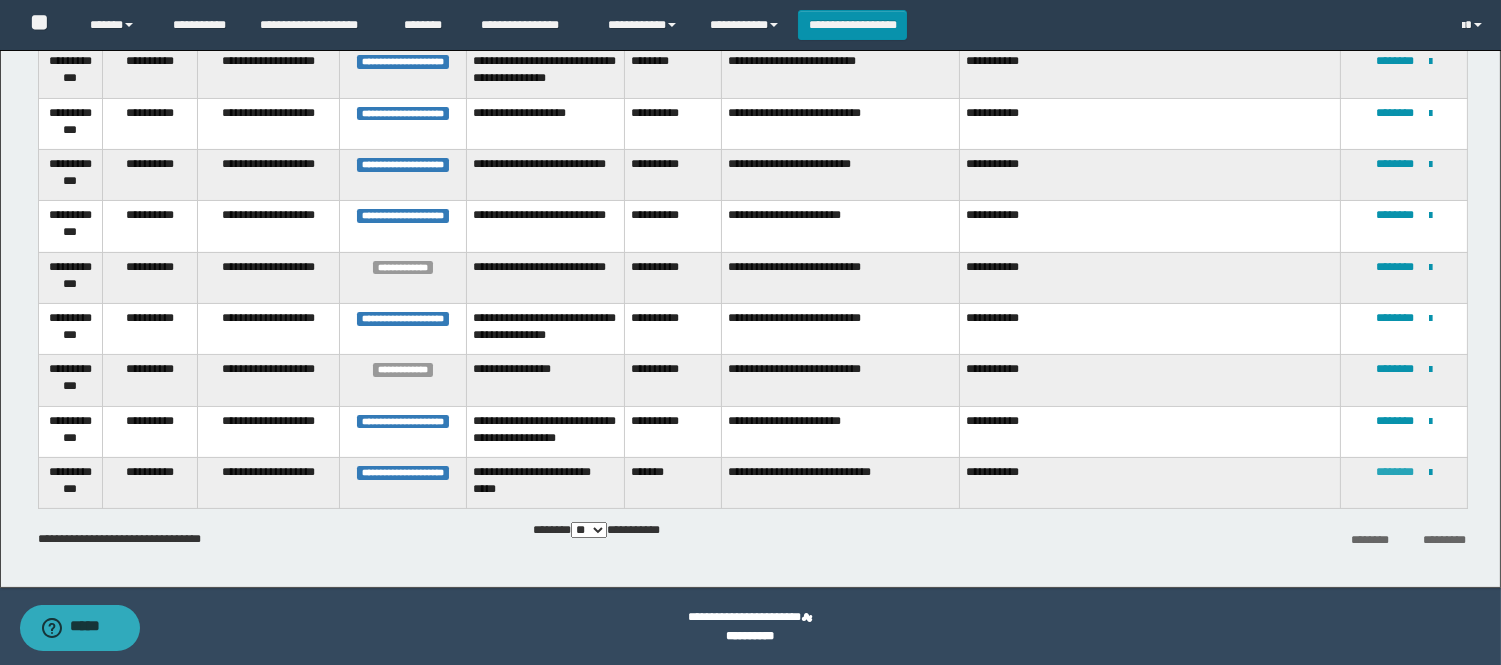 click on "********" at bounding box center (1395, 472) 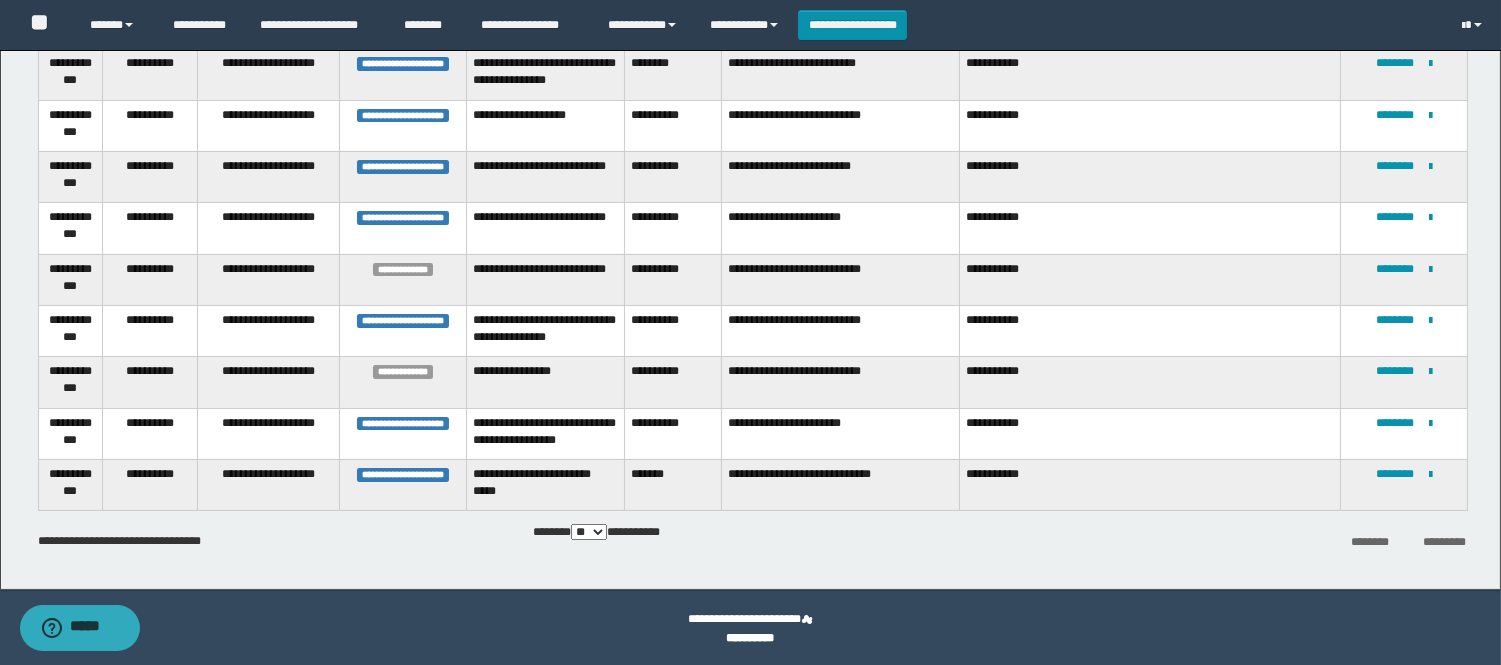 scroll, scrollTop: 485, scrollLeft: 0, axis: vertical 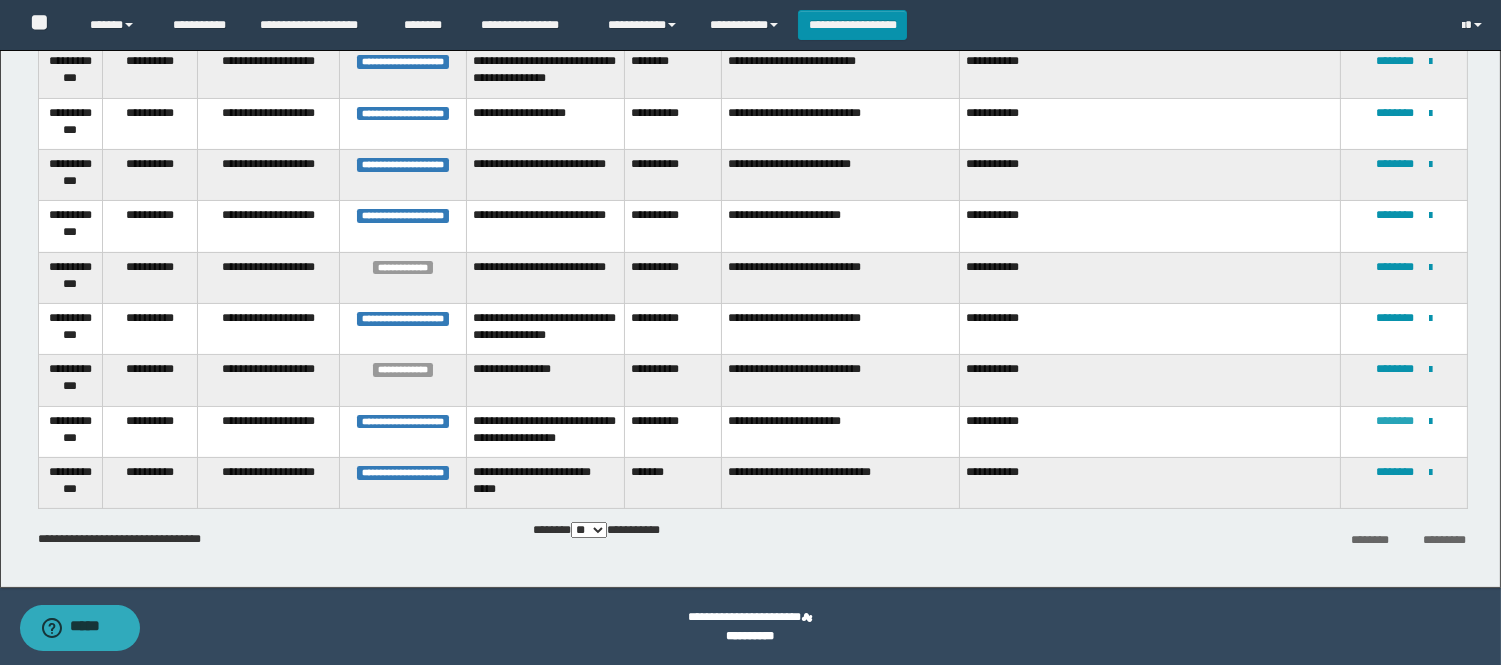 click on "********" at bounding box center (1395, 421) 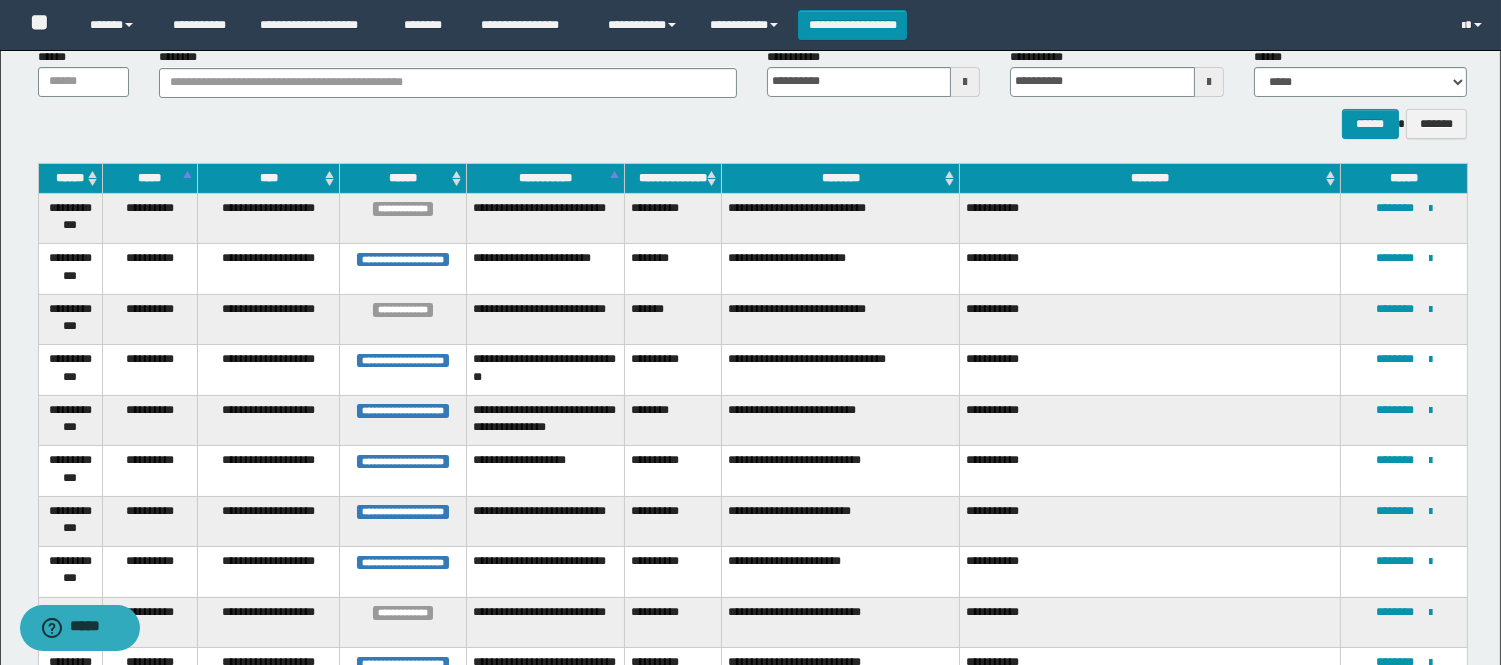 scroll, scrollTop: 373, scrollLeft: 0, axis: vertical 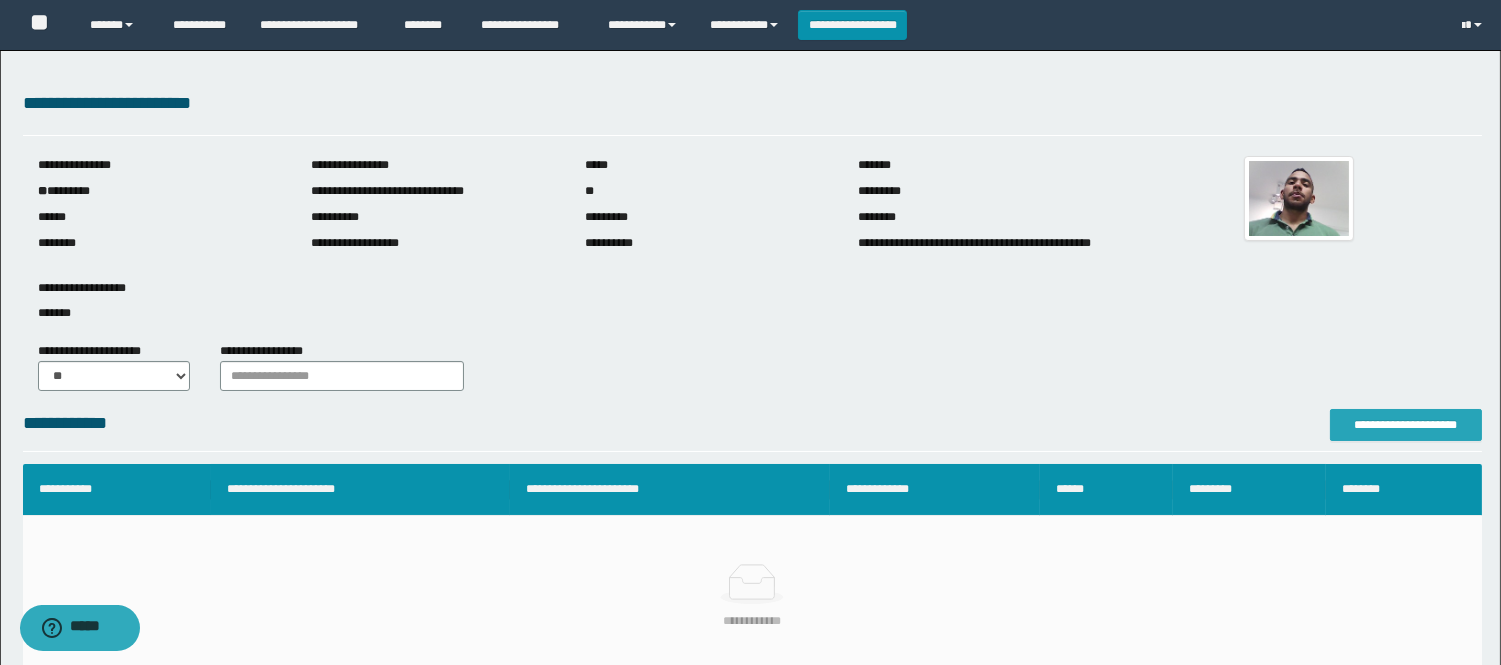 click on "**********" at bounding box center (1406, 425) 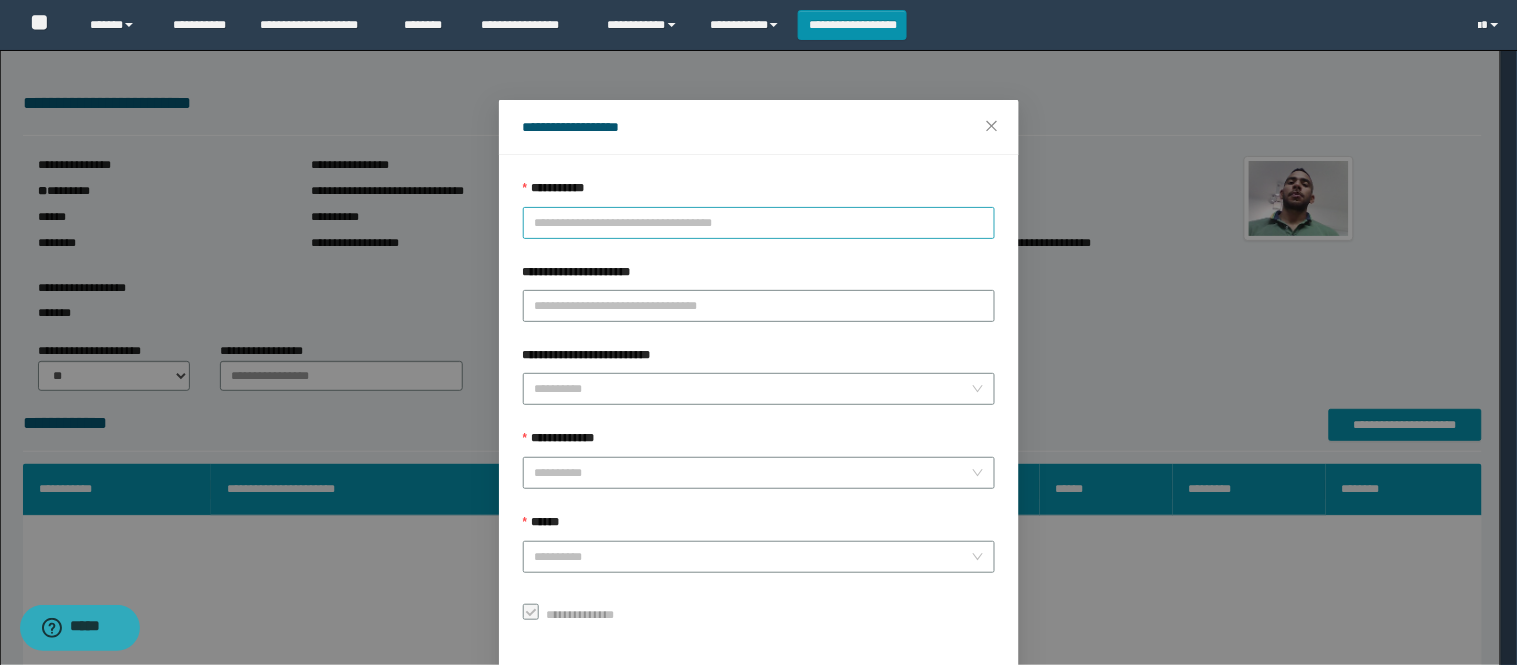 click on "**********" at bounding box center [759, 223] 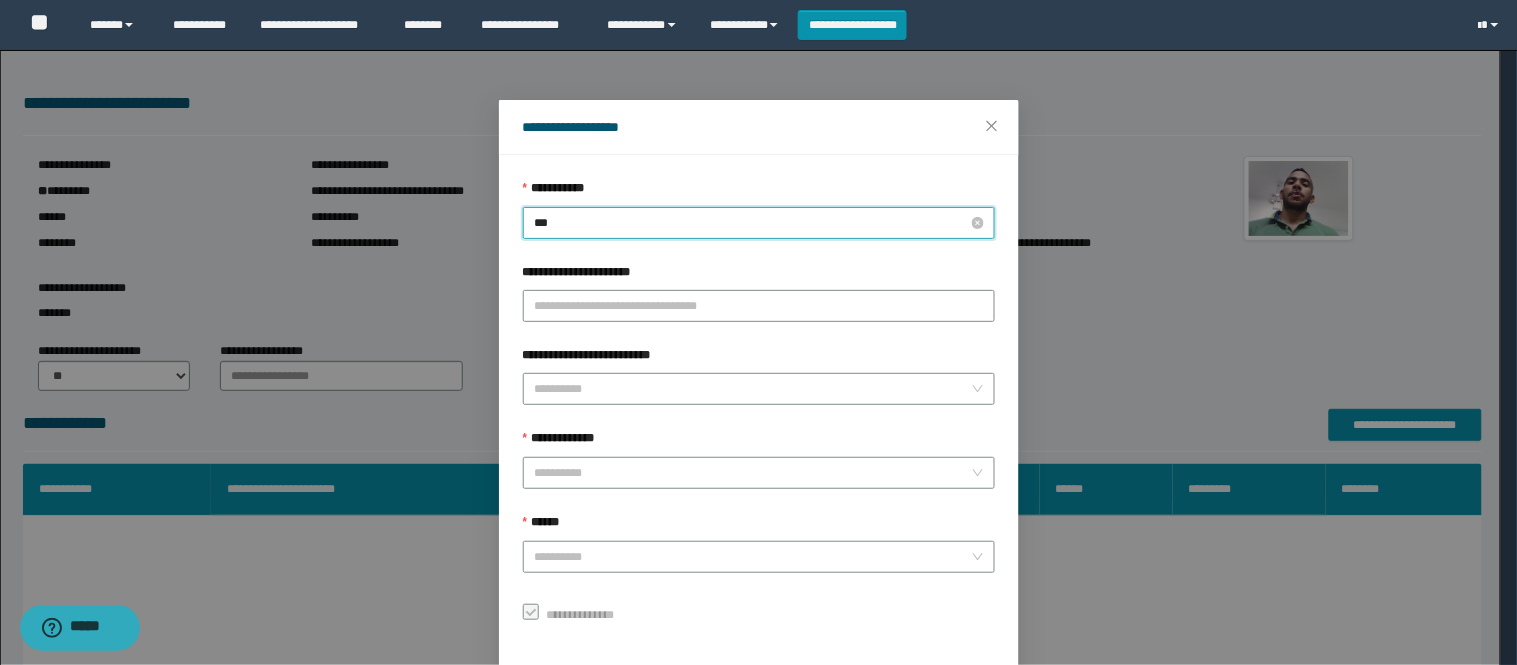 type on "****" 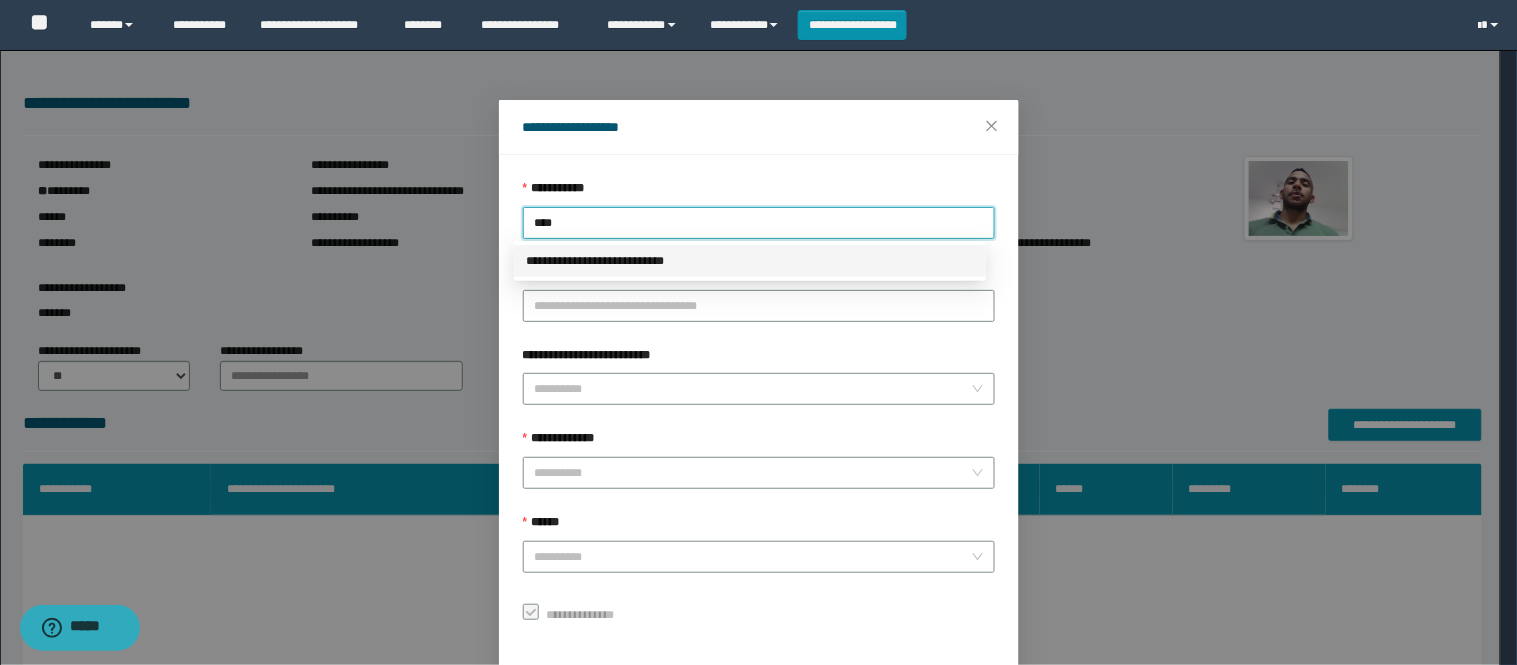 click on "**********" at bounding box center [750, 261] 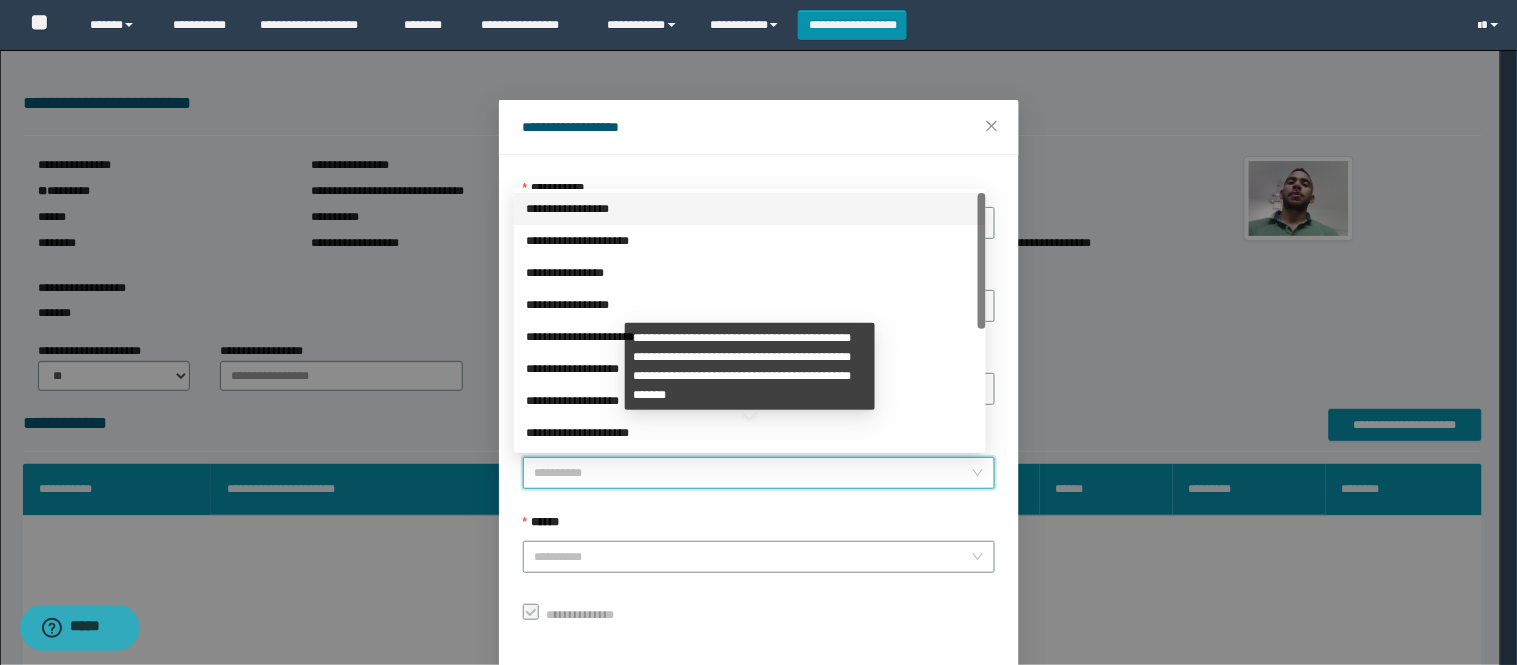 click on "**********" at bounding box center [753, 473] 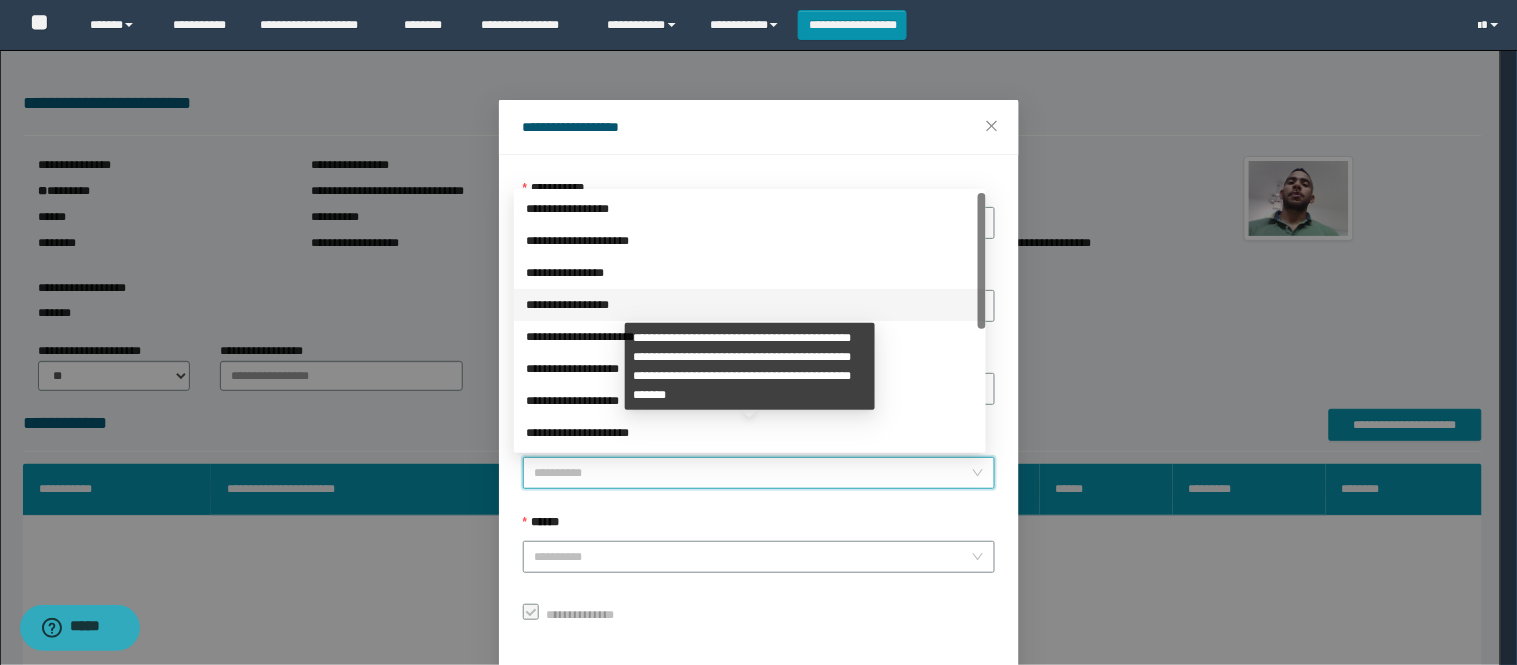 scroll, scrollTop: 224, scrollLeft: 0, axis: vertical 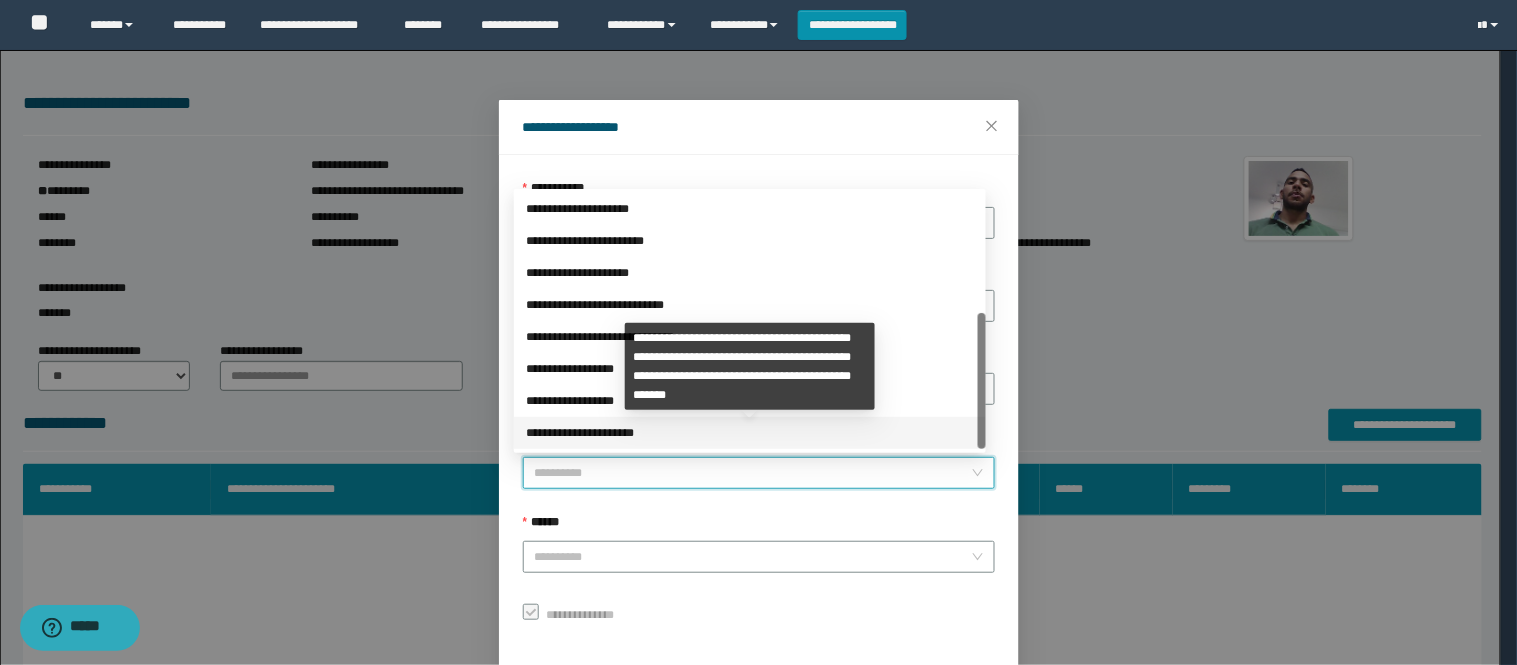 click on "**********" at bounding box center (750, 433) 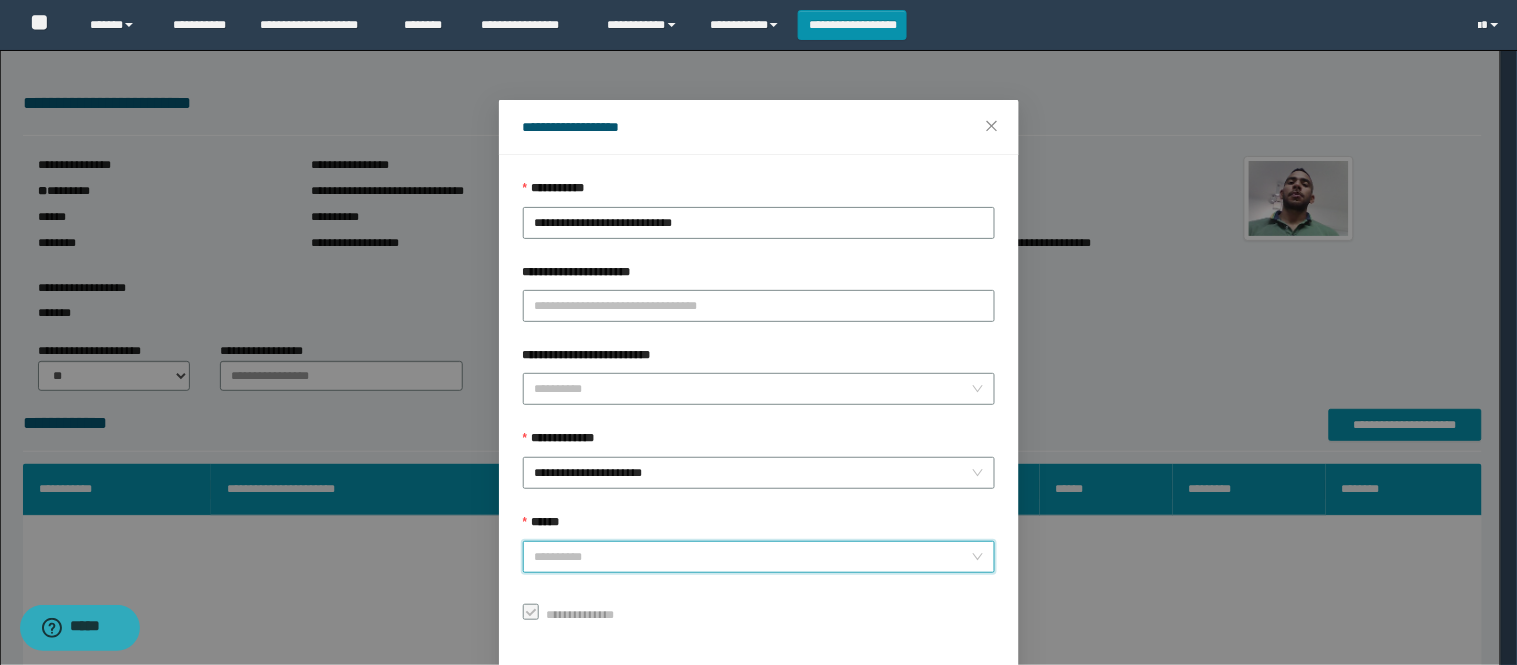 click on "******" at bounding box center (753, 557) 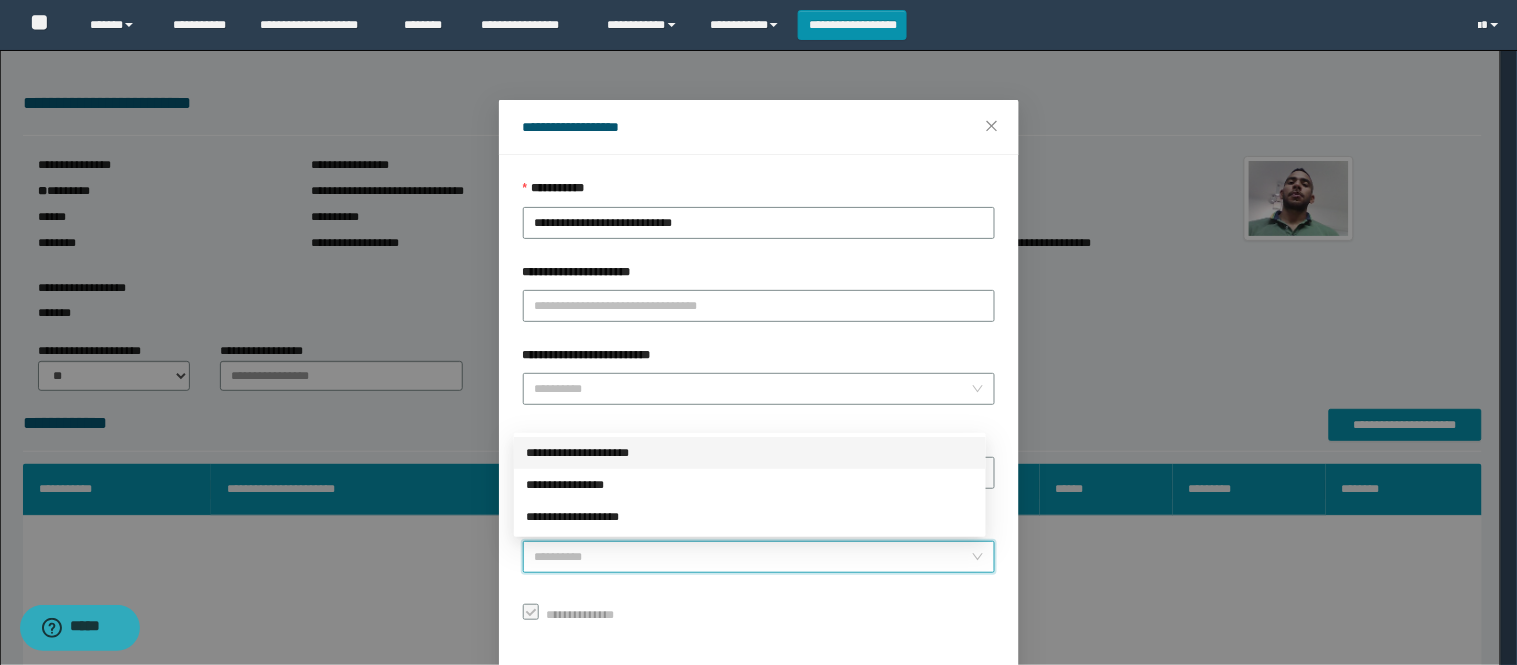 click on "**********" at bounding box center [750, 453] 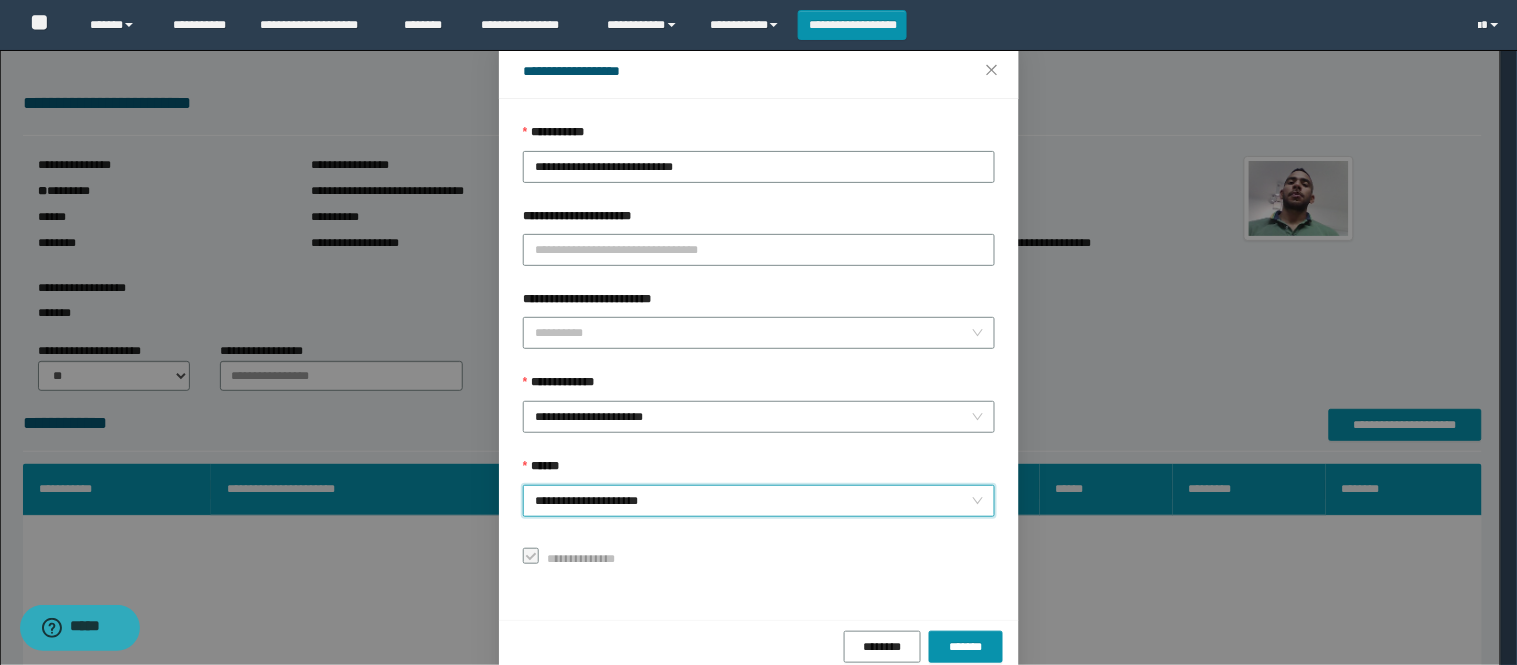 scroll, scrollTop: 87, scrollLeft: 0, axis: vertical 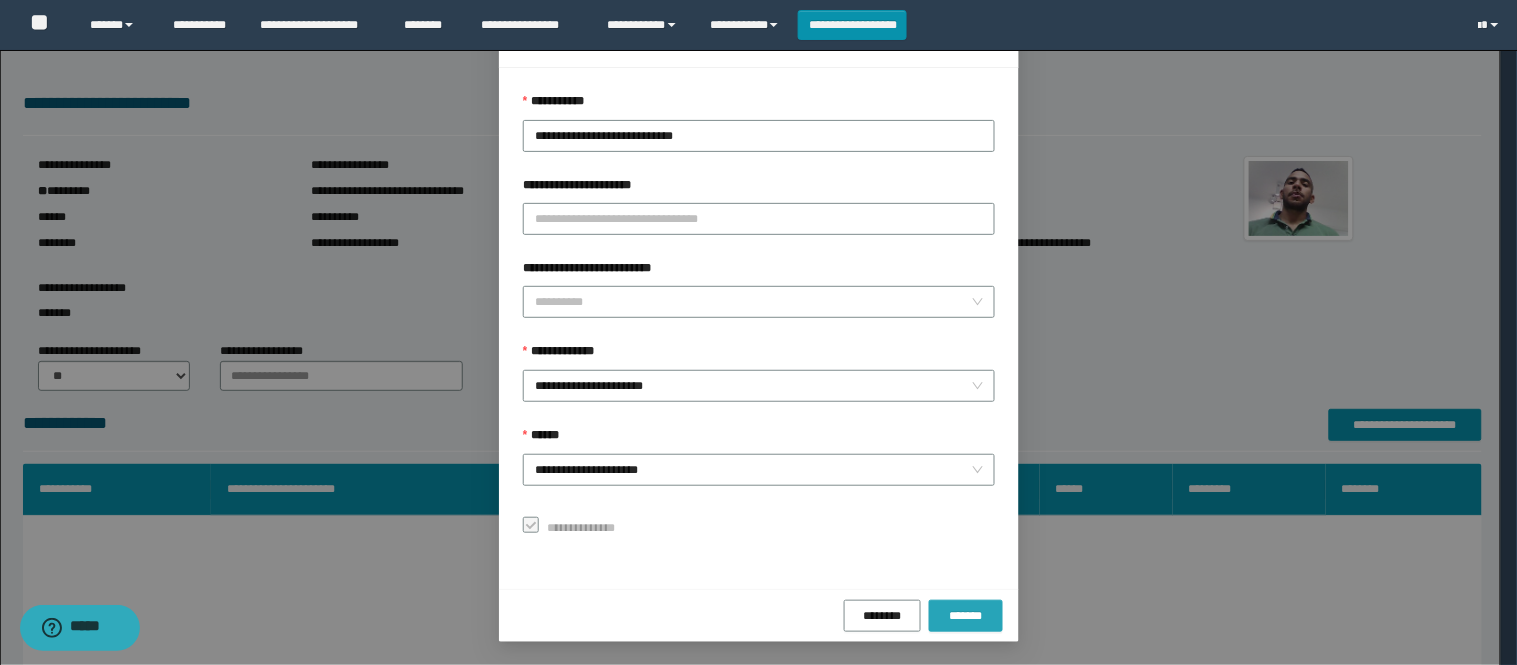 click on "*******" at bounding box center (966, 616) 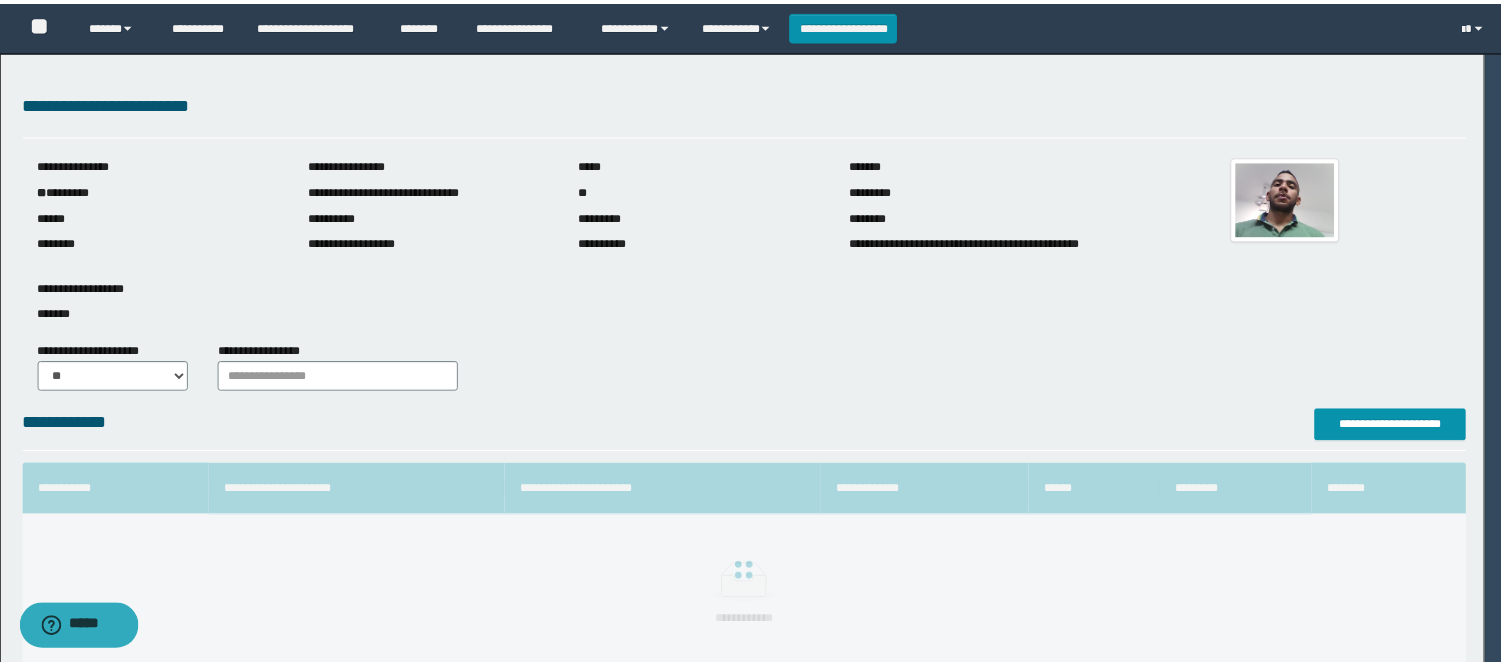 scroll, scrollTop: 41, scrollLeft: 0, axis: vertical 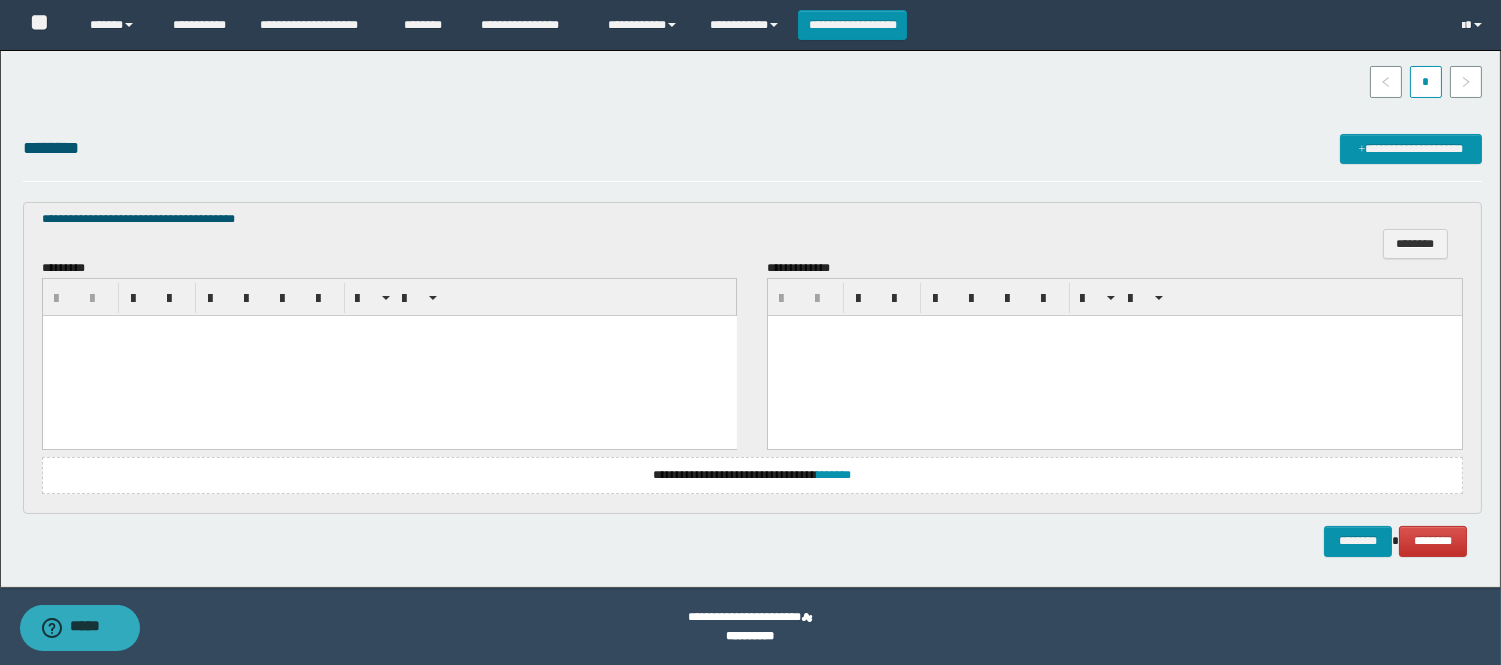 click at bounding box center (389, 355) 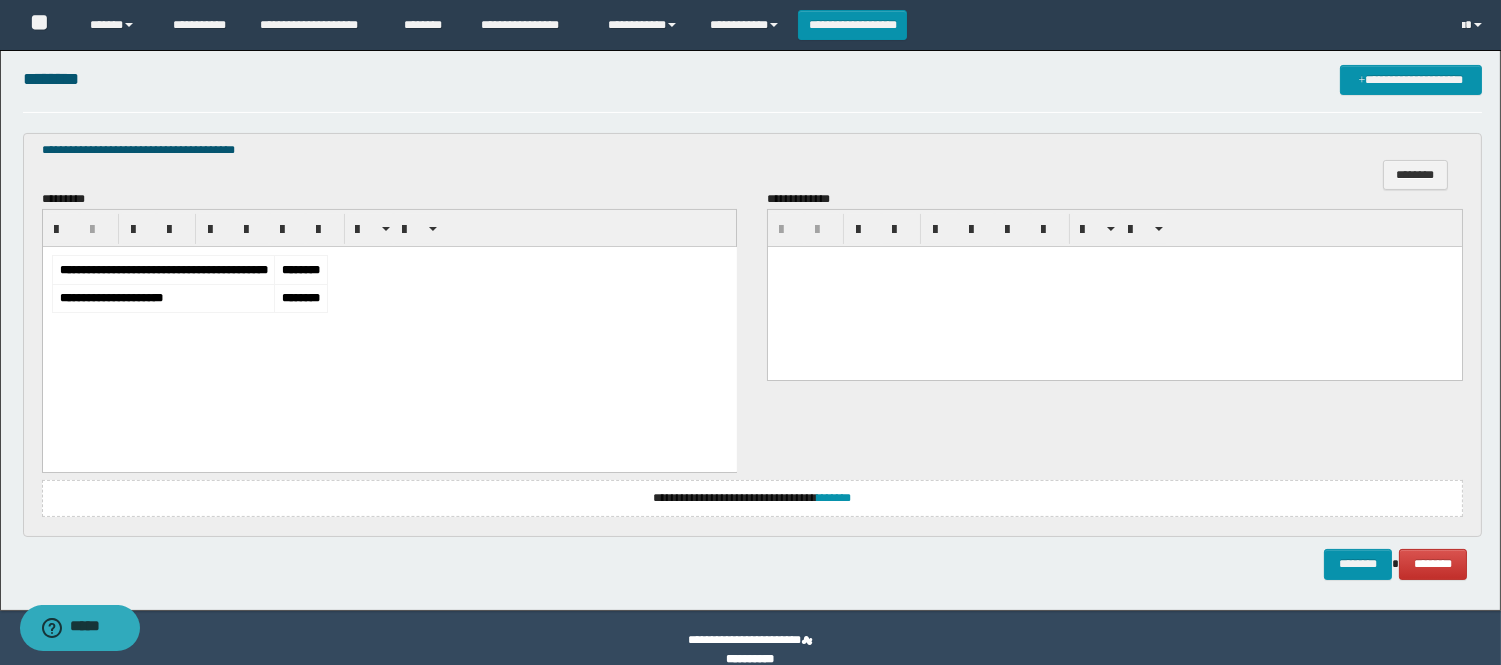 scroll, scrollTop: 623, scrollLeft: 0, axis: vertical 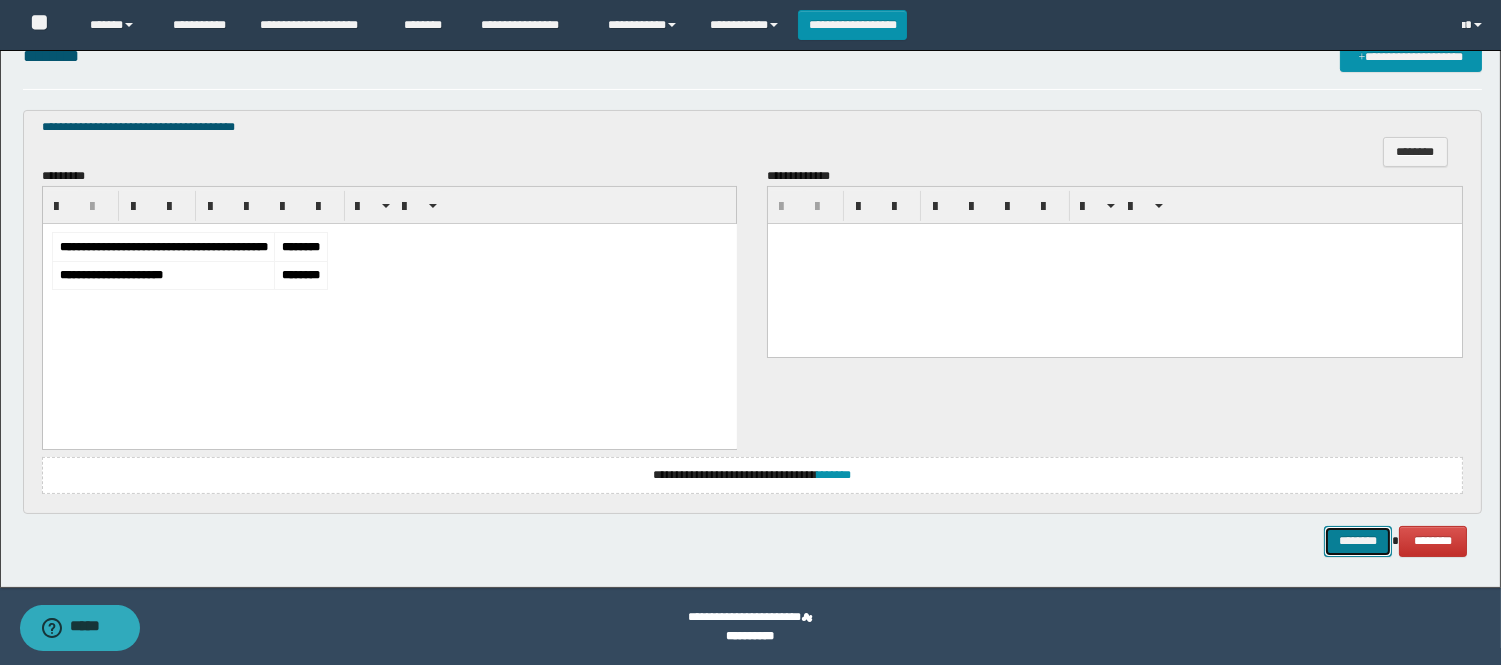 click on "********" at bounding box center [1358, 541] 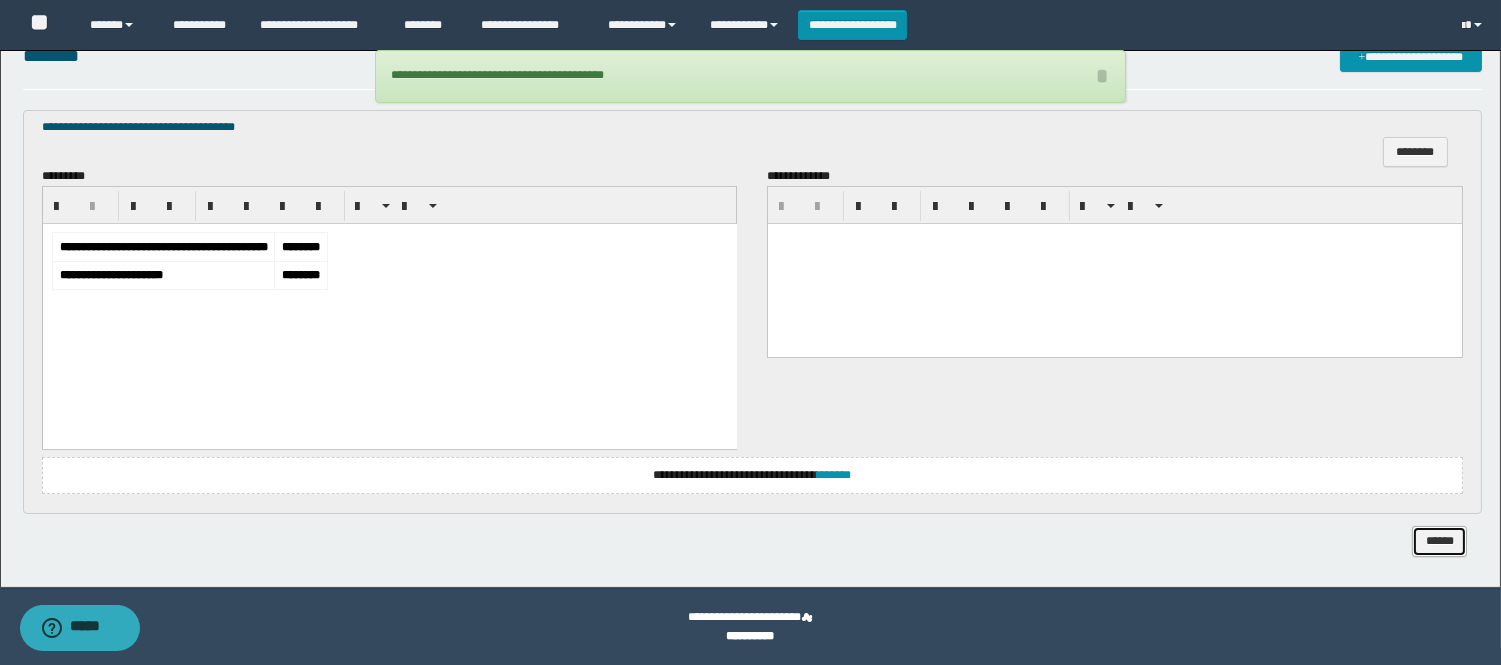 click on "******" at bounding box center [1439, 541] 